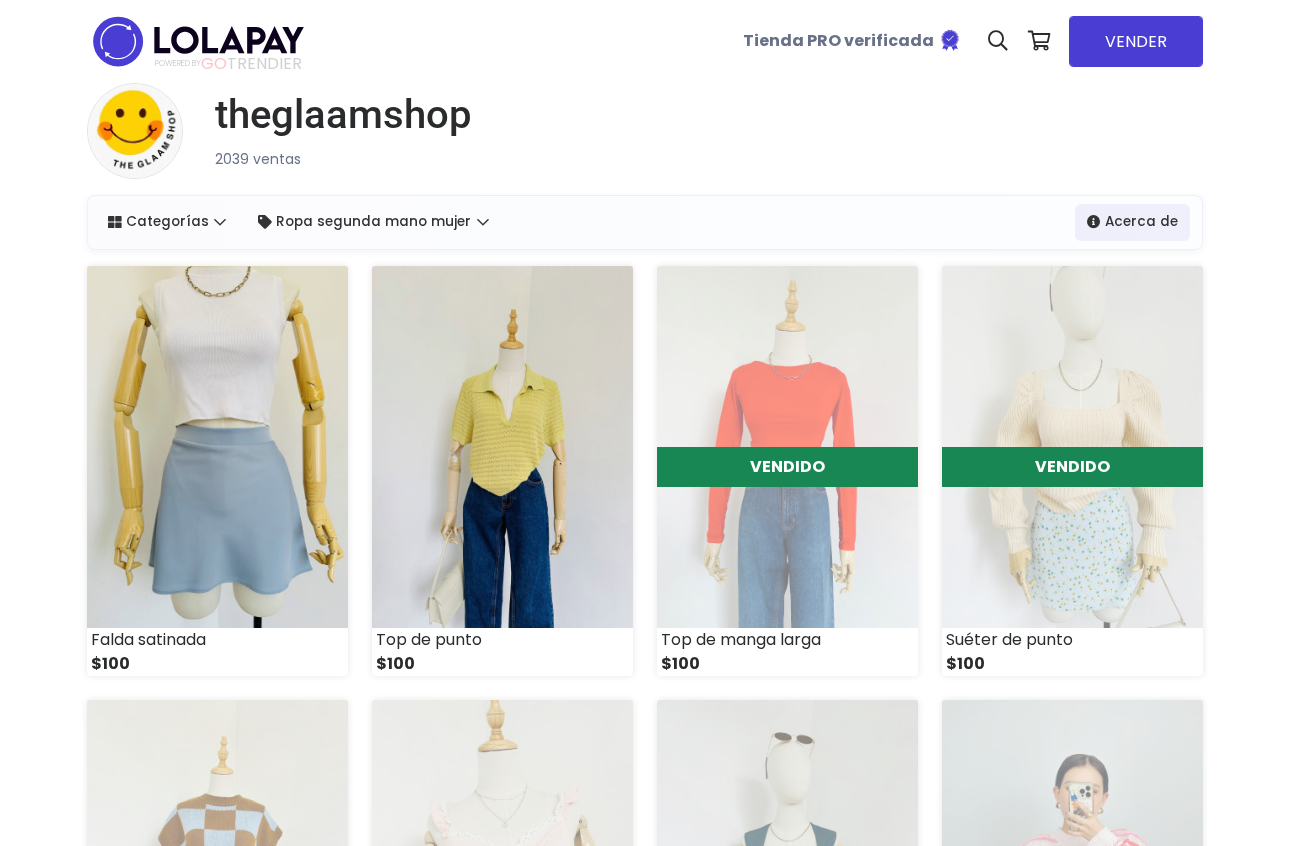 scroll, scrollTop: 0, scrollLeft: 0, axis: both 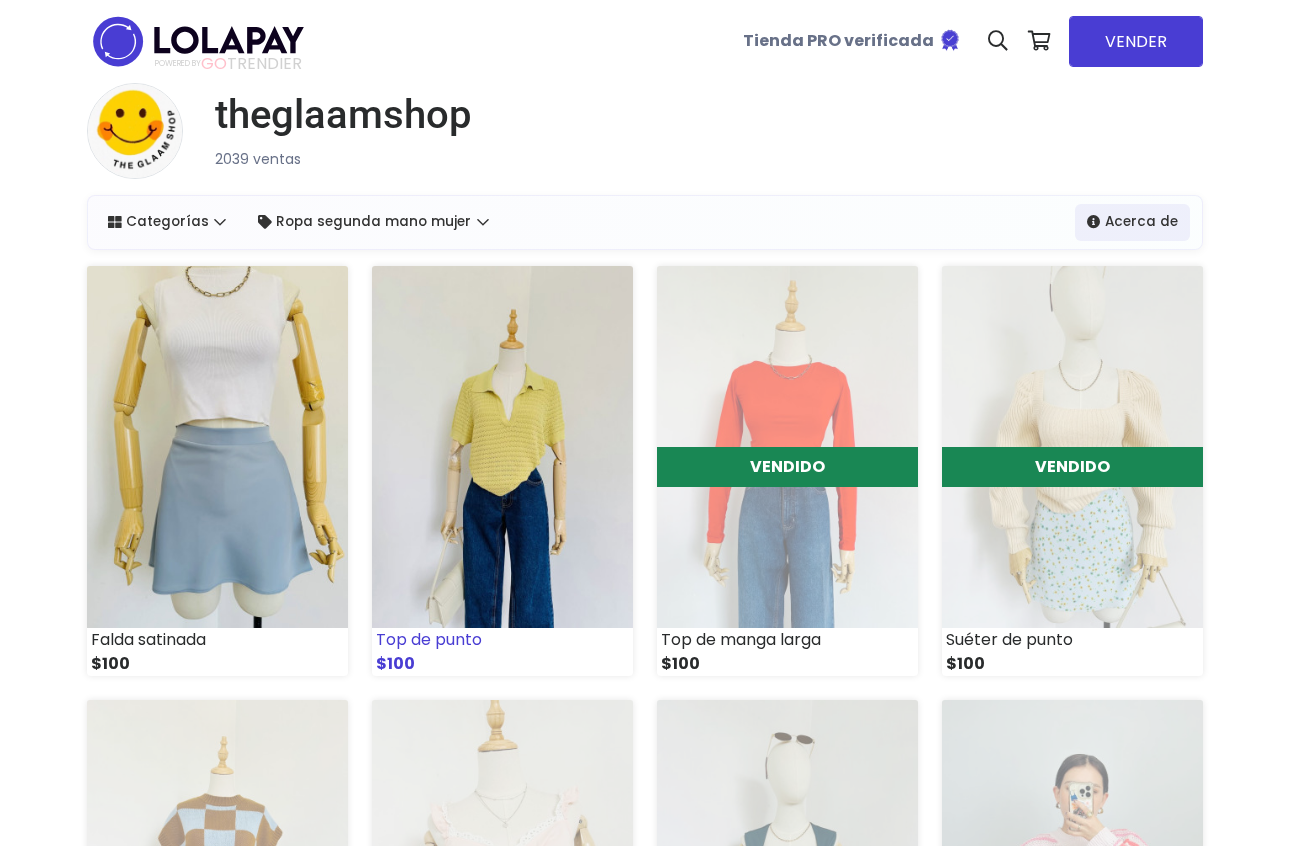 click at bounding box center [502, 447] 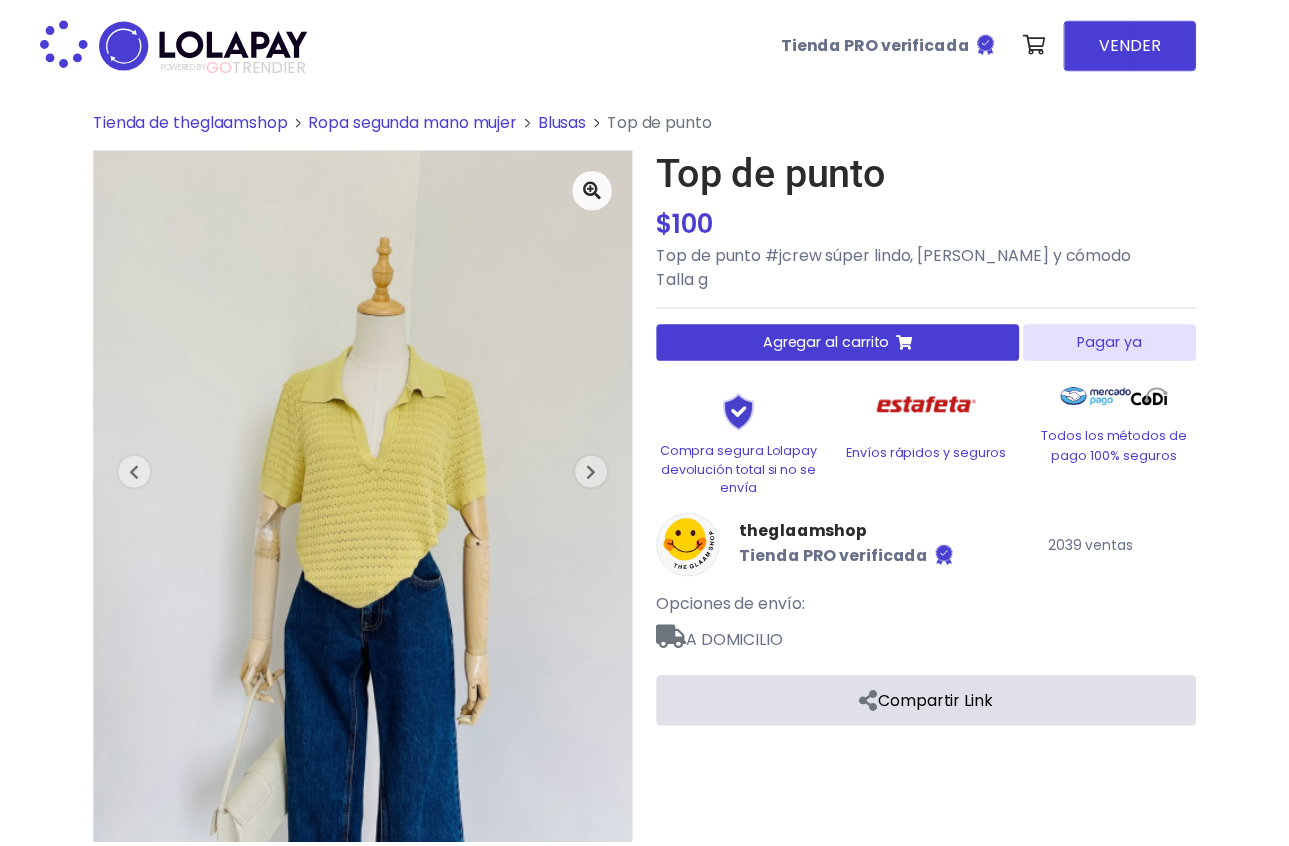 scroll, scrollTop: 0, scrollLeft: 0, axis: both 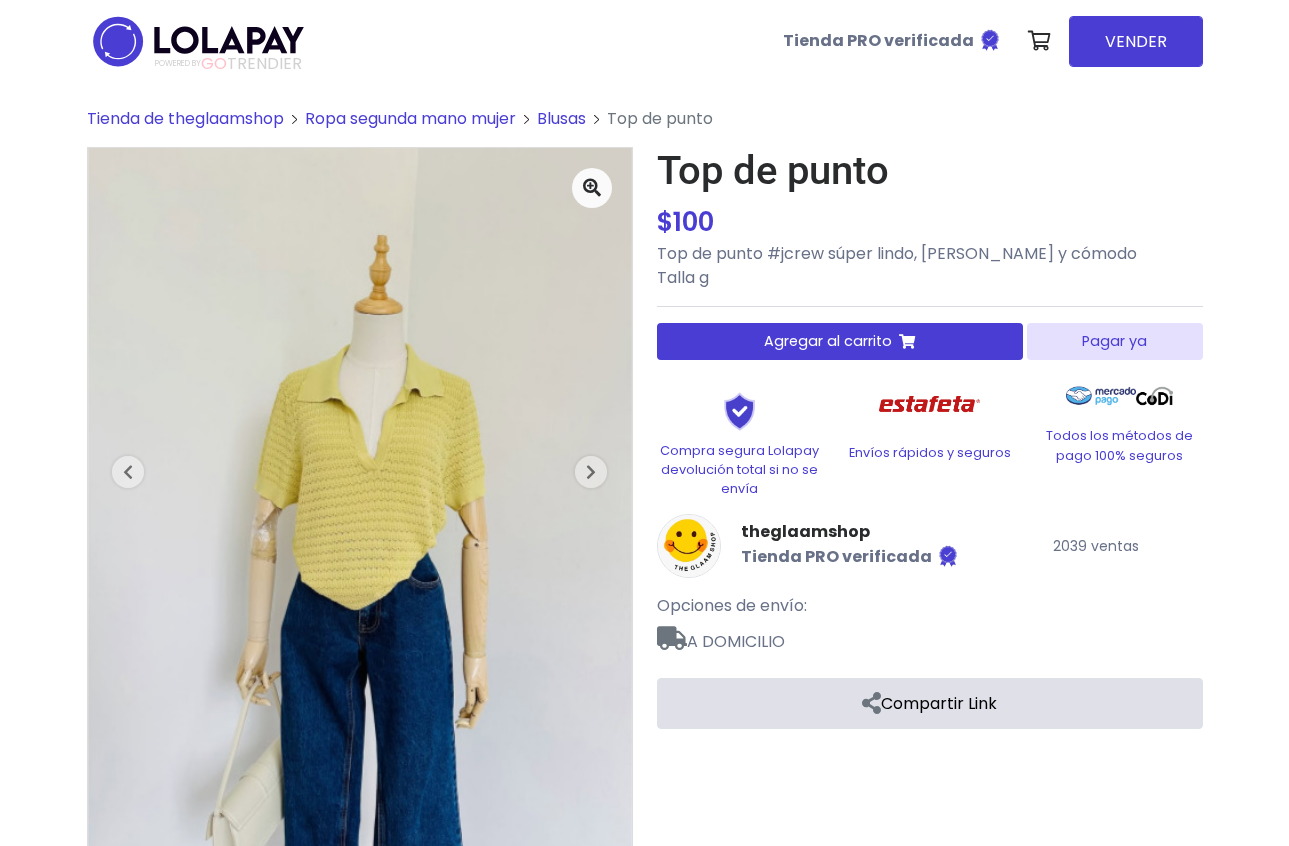 click on "Pagar ya" at bounding box center [1114, 341] 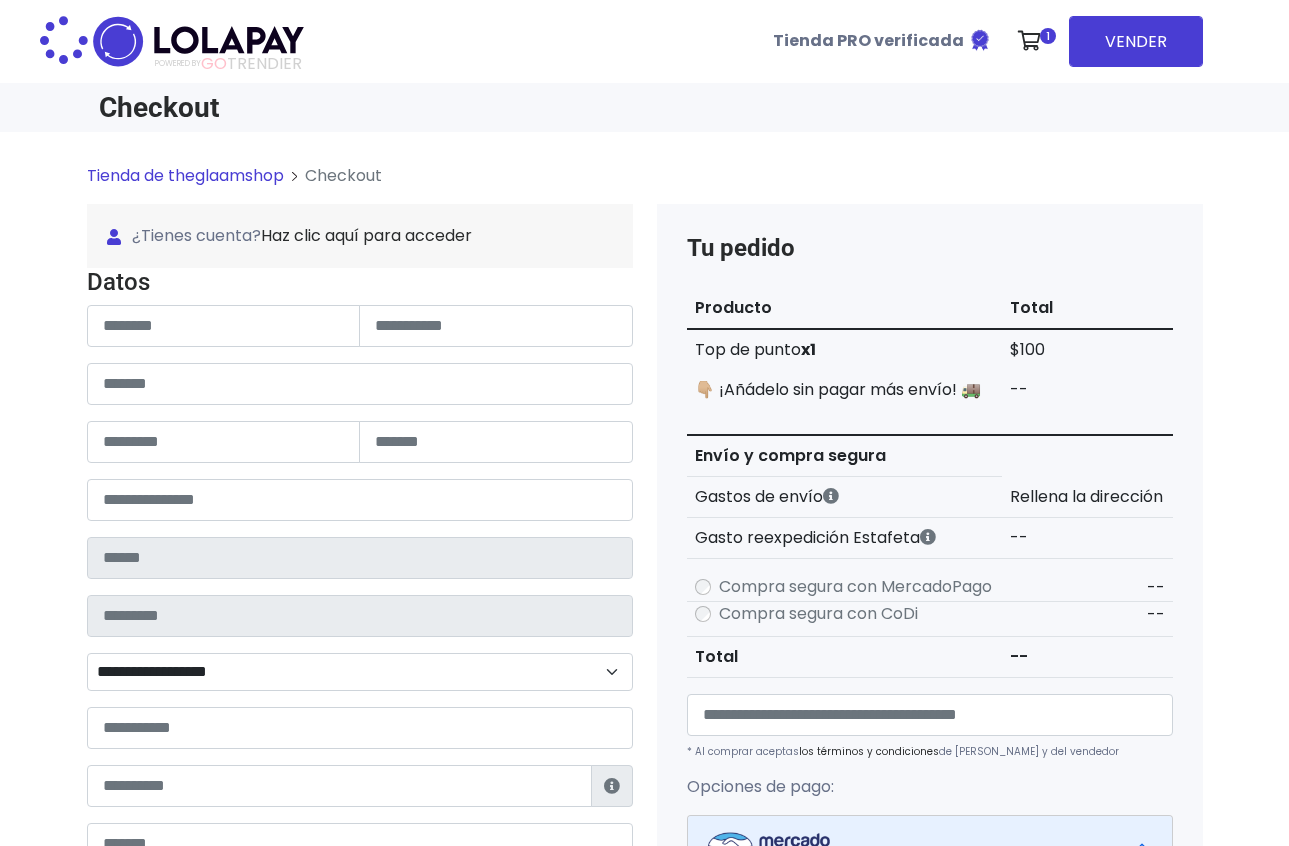 scroll, scrollTop: 0, scrollLeft: 0, axis: both 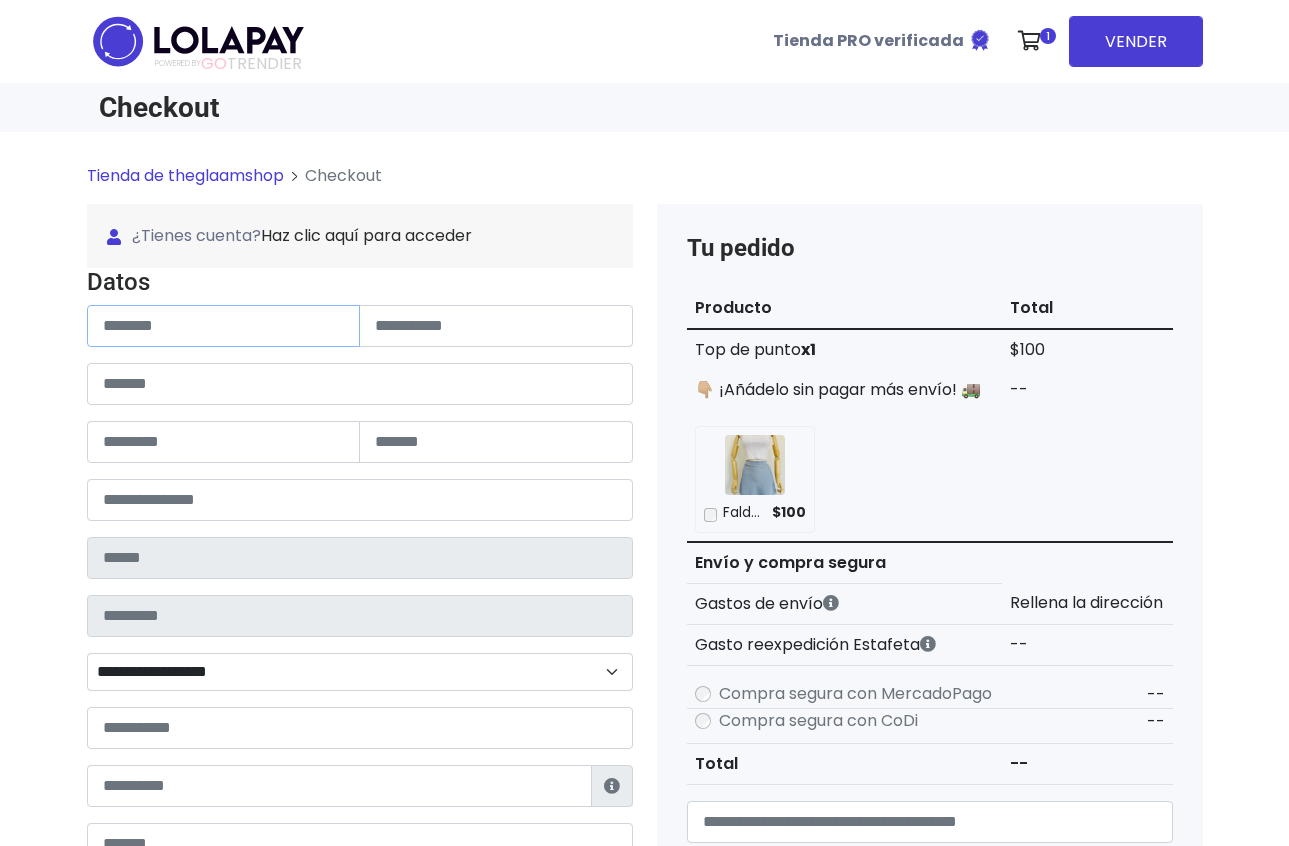 paste on "**********" 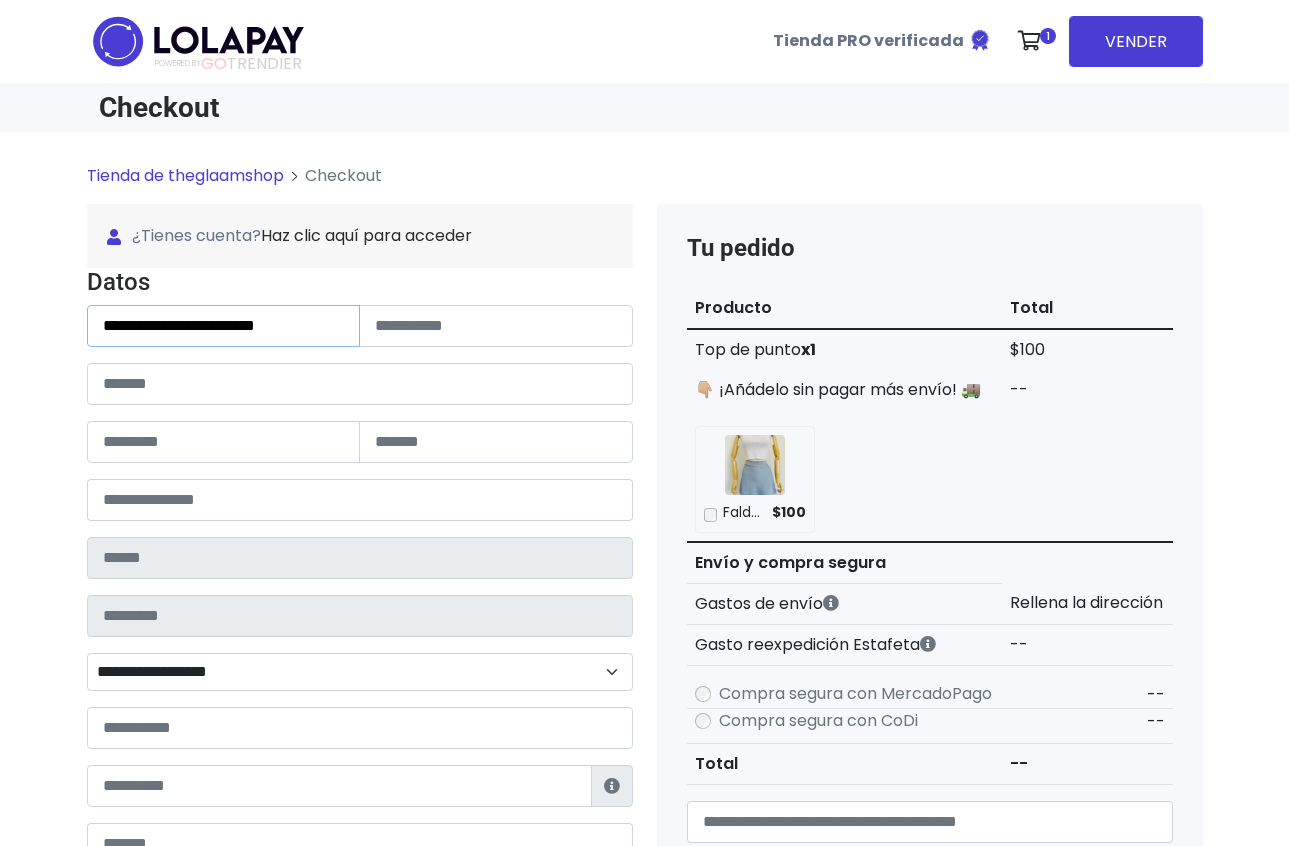 click on "**********" at bounding box center [224, 326] 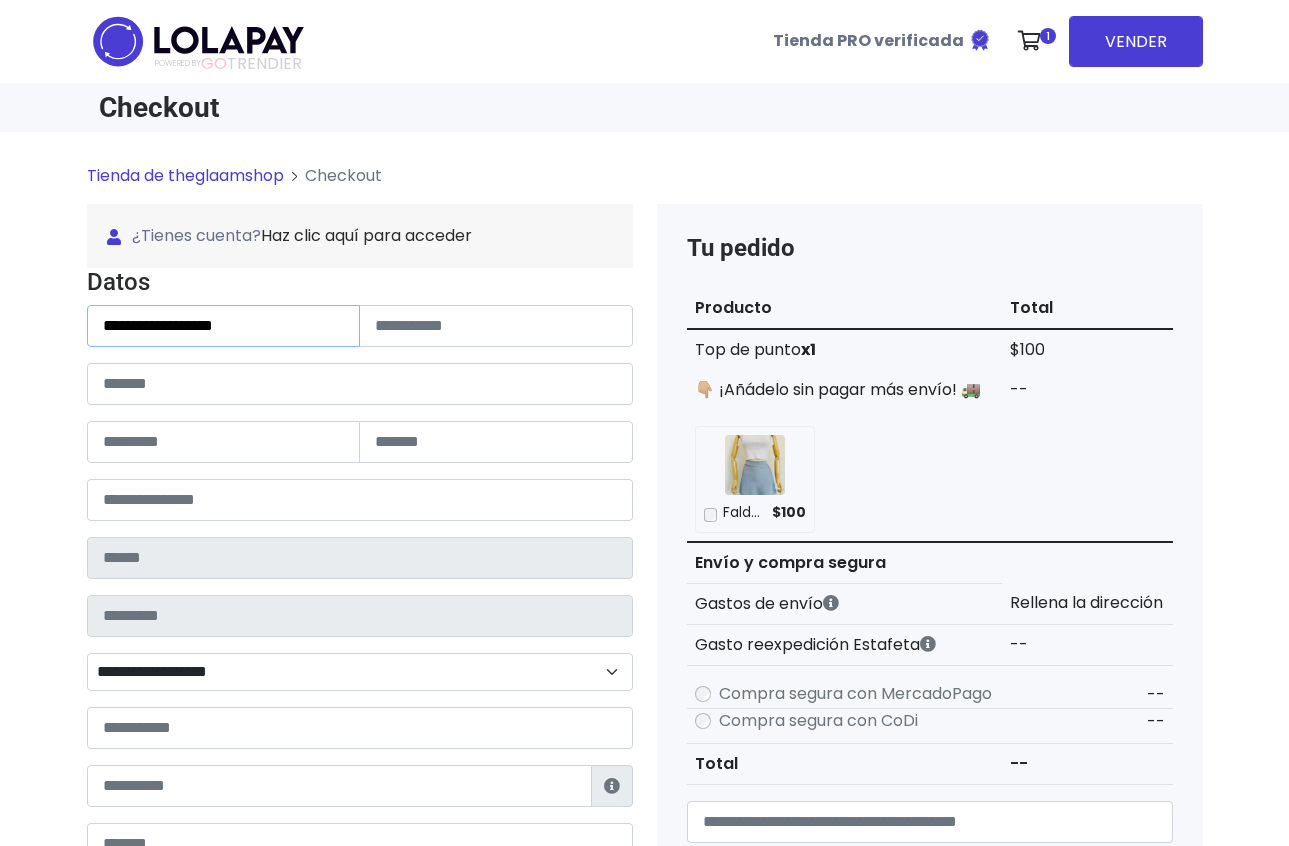 type on "**********" 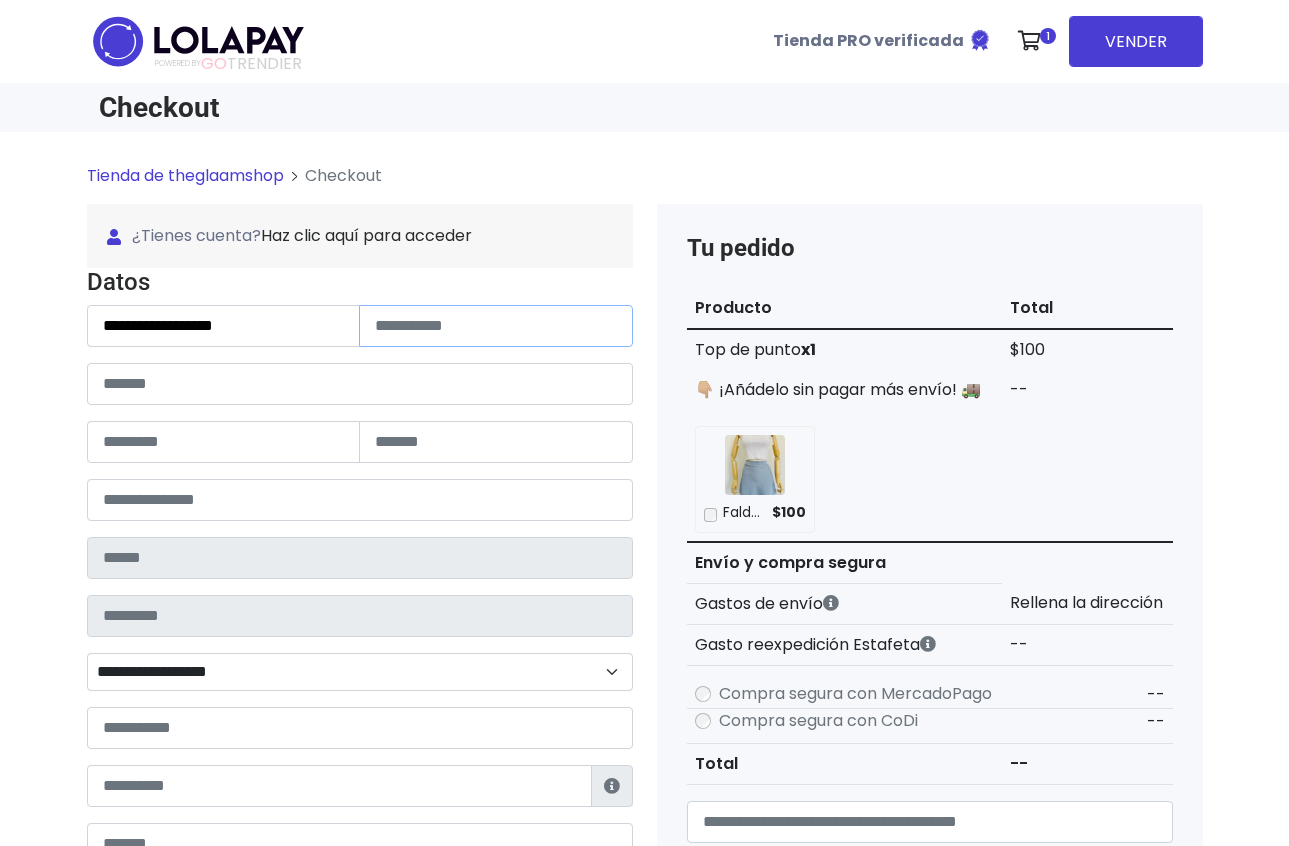 paste on "******" 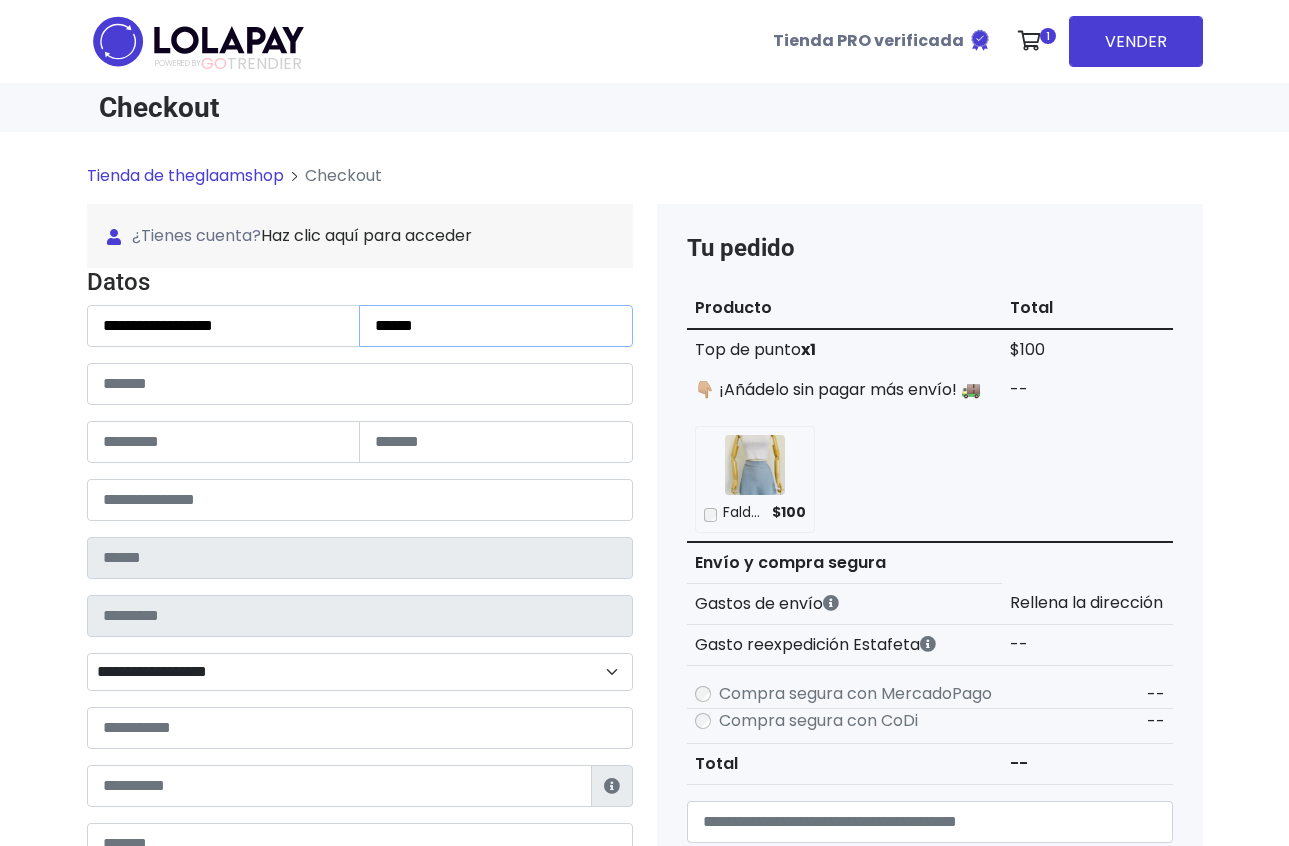 type on "******" 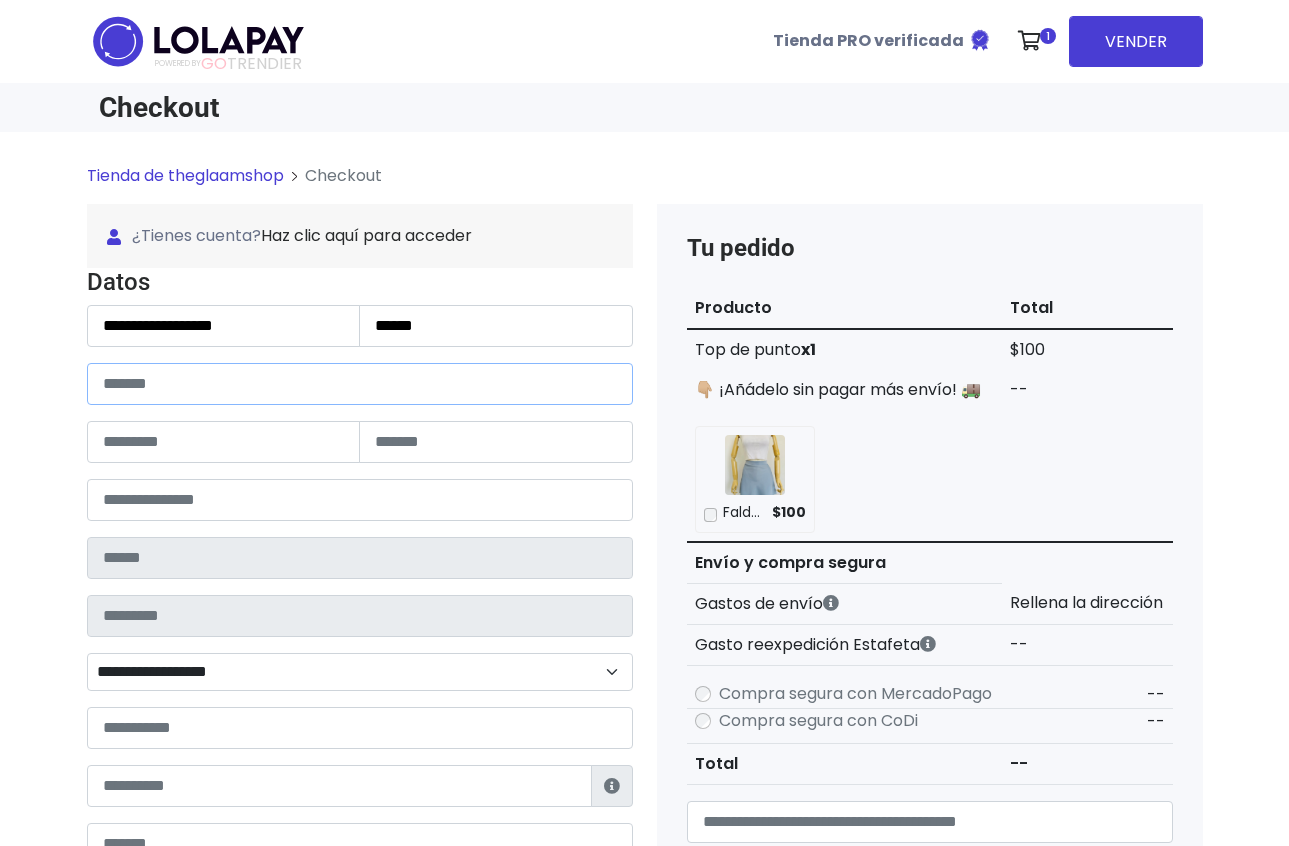 paste on "**********" 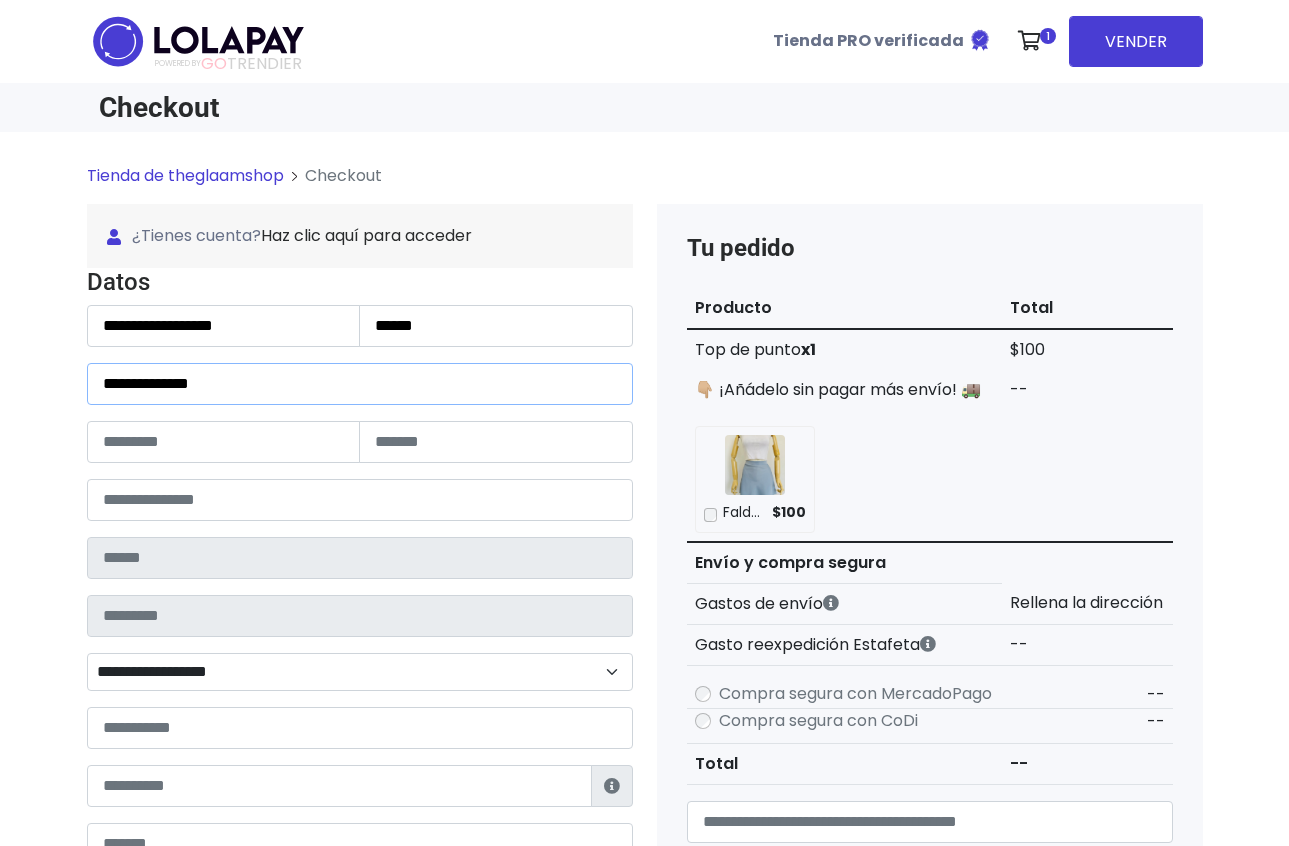 click on "**********" at bounding box center [360, 384] 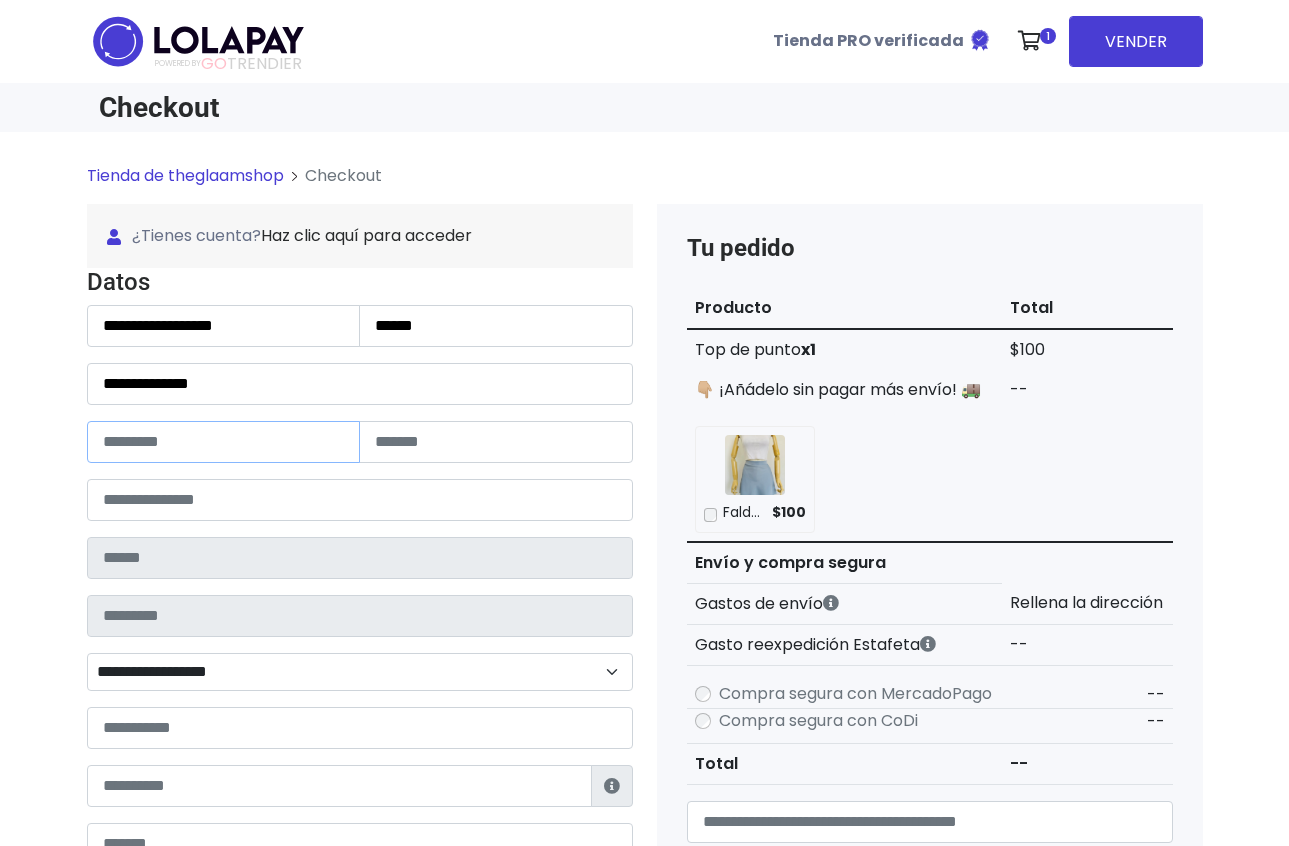 click at bounding box center (224, 442) 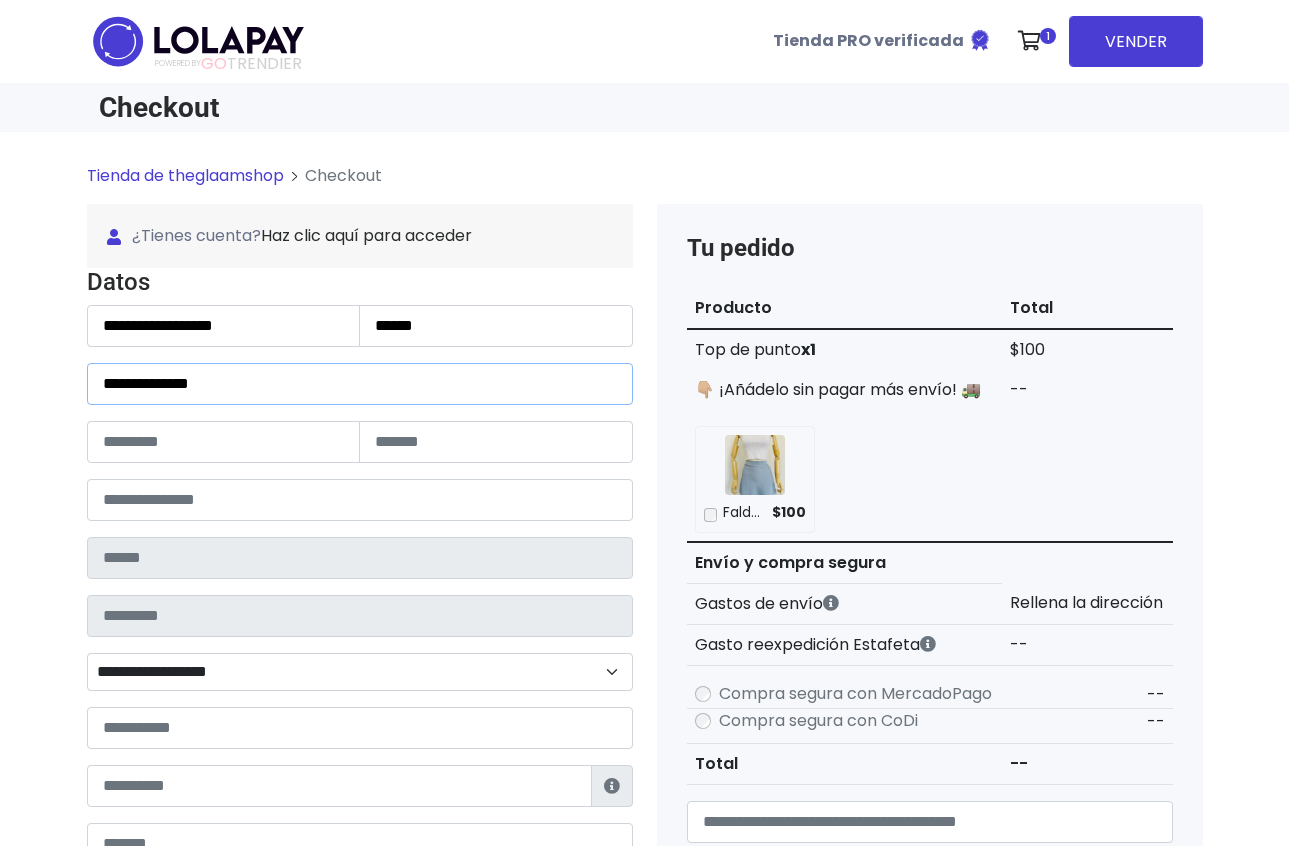 click on "**********" at bounding box center [360, 384] 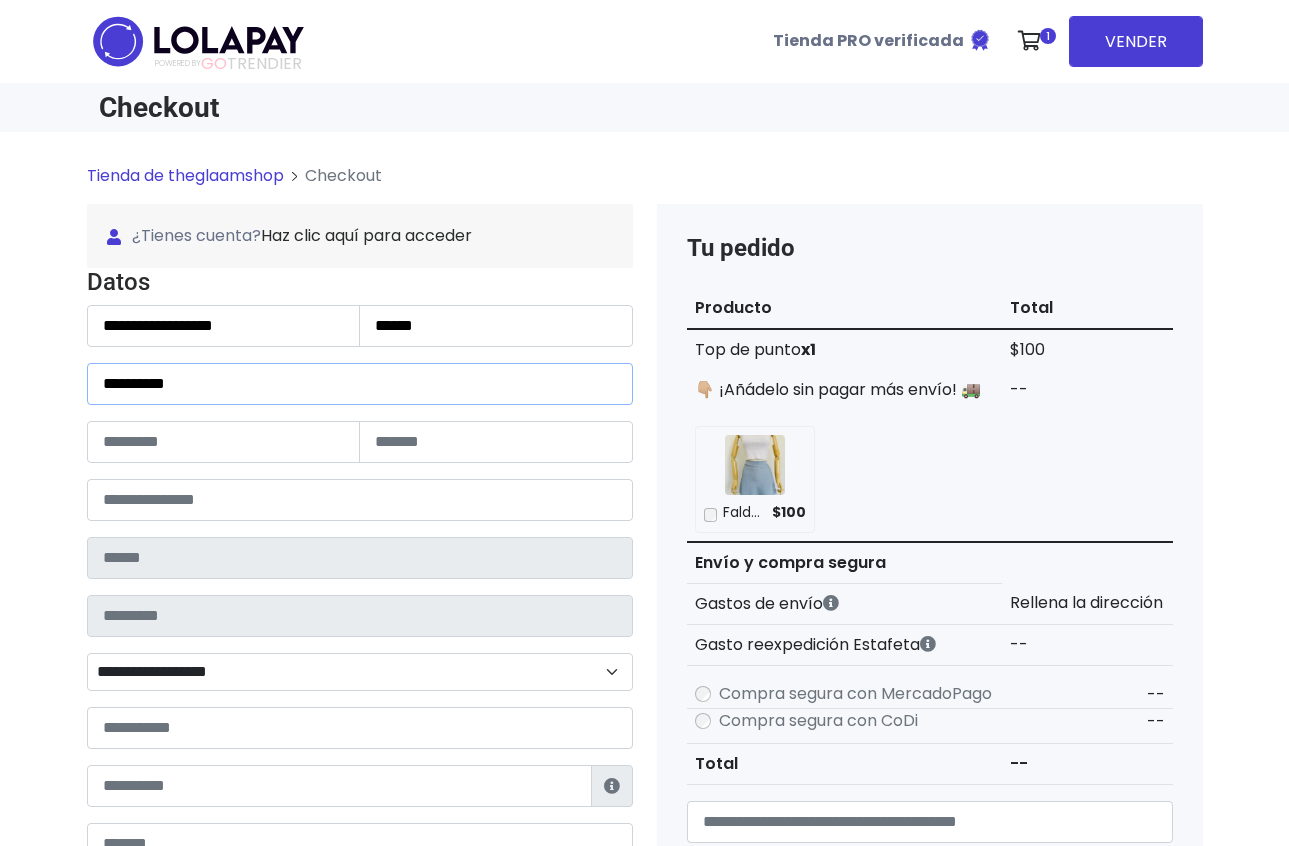 type on "**********" 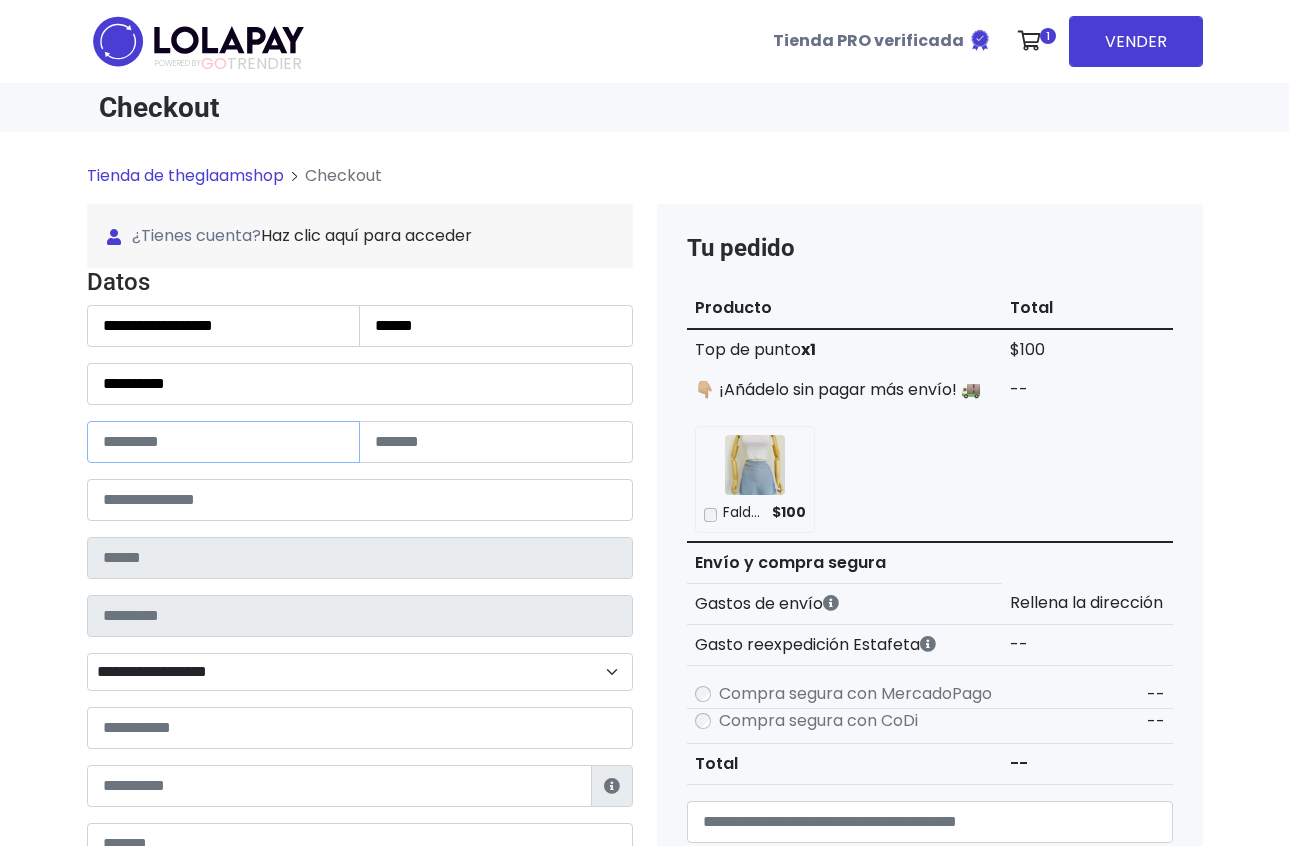 click at bounding box center [224, 442] 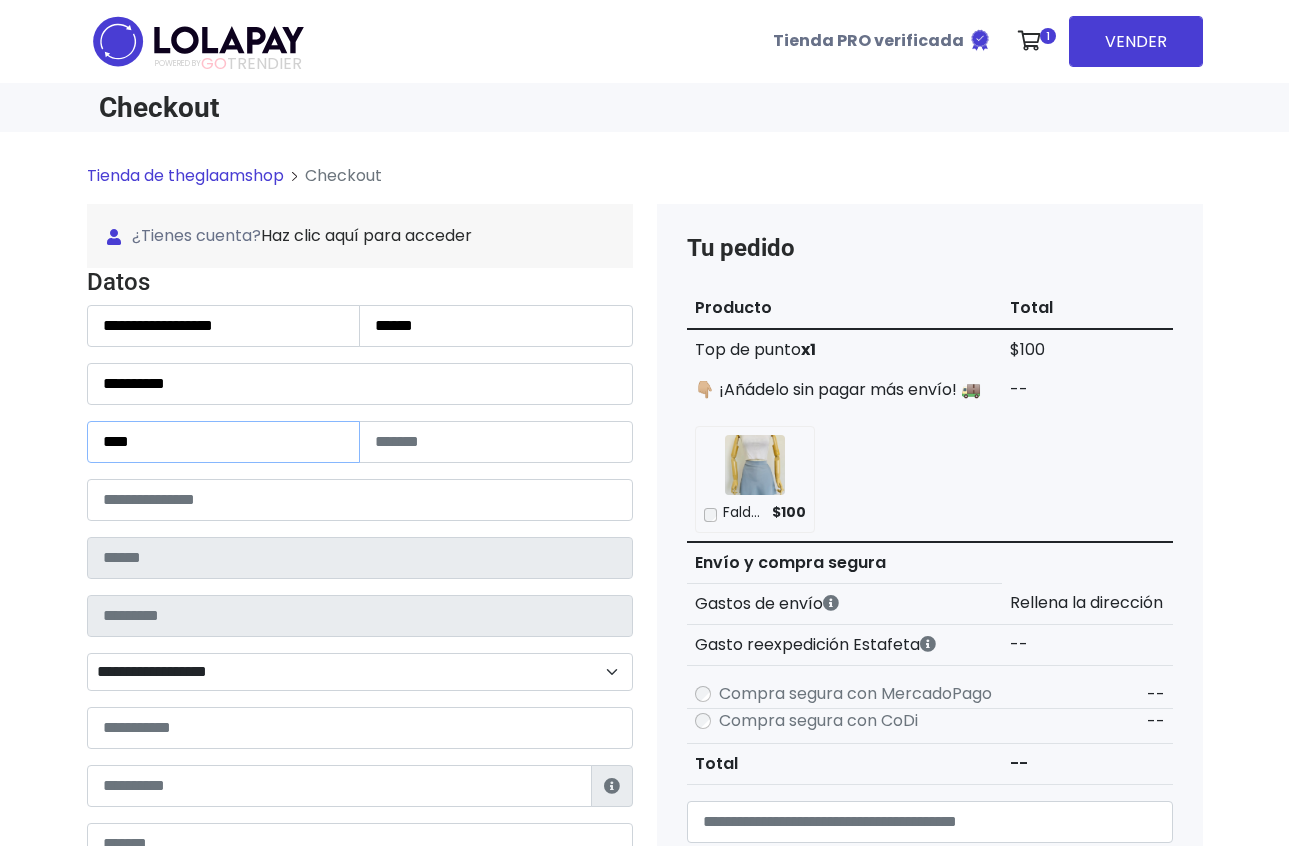 type on "****" 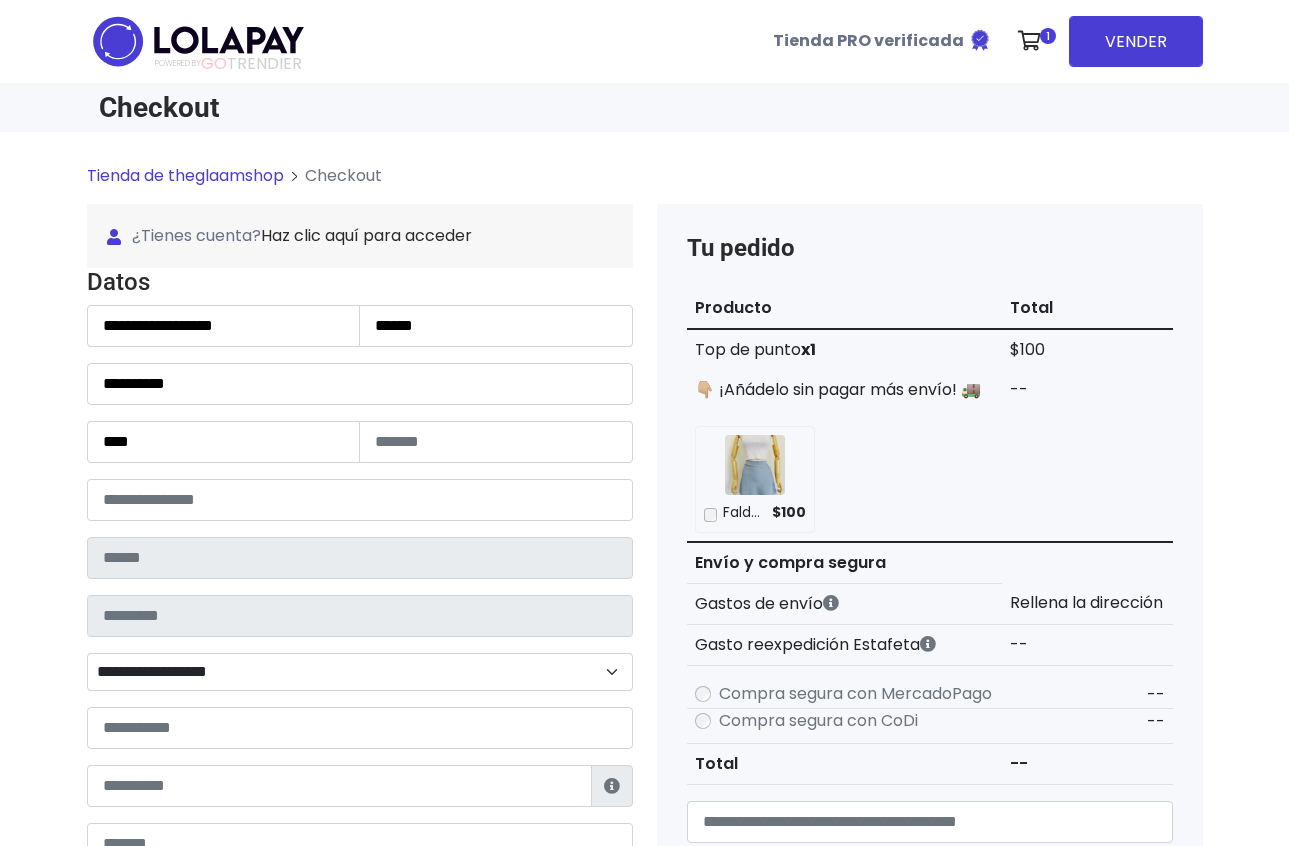 click on "**********" at bounding box center [360, 556] 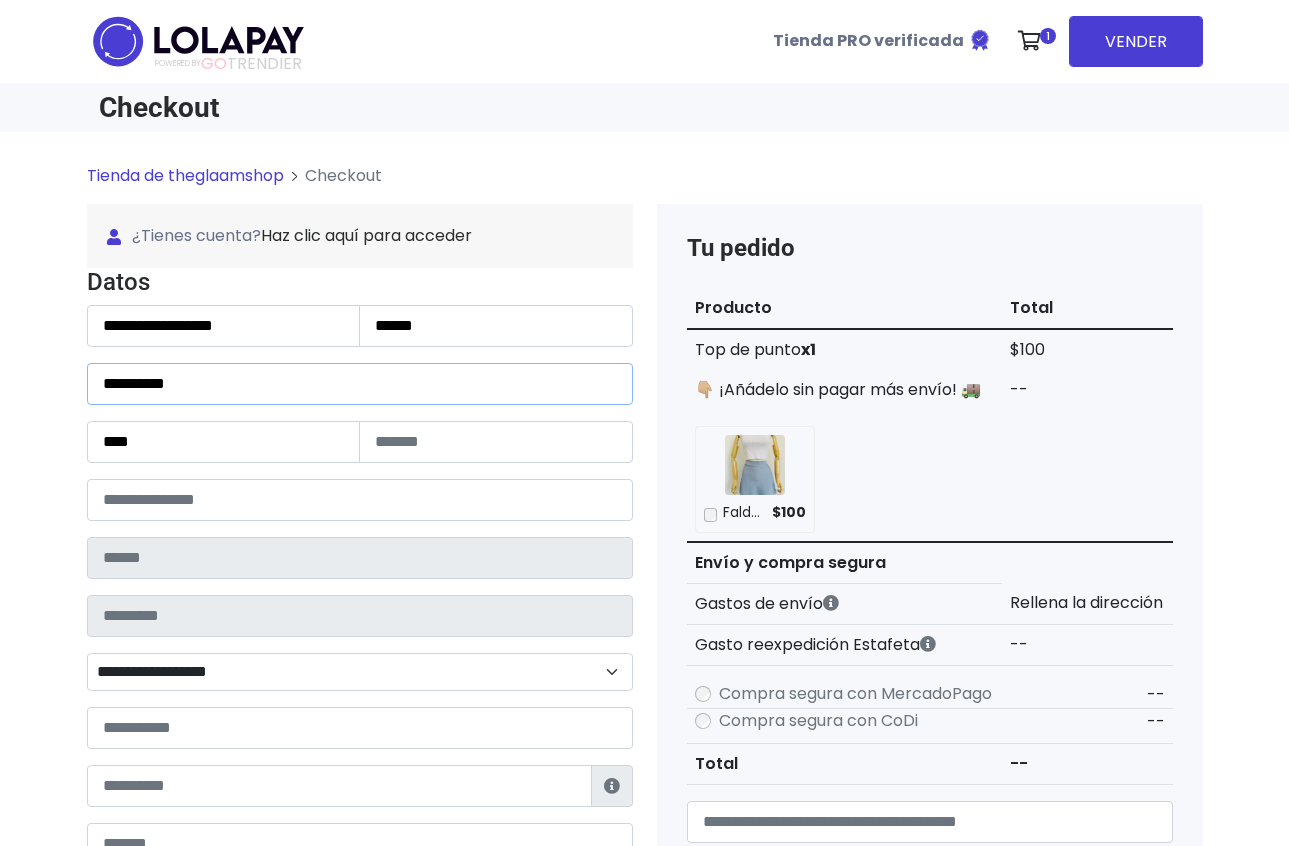 click on "**********" at bounding box center [360, 384] 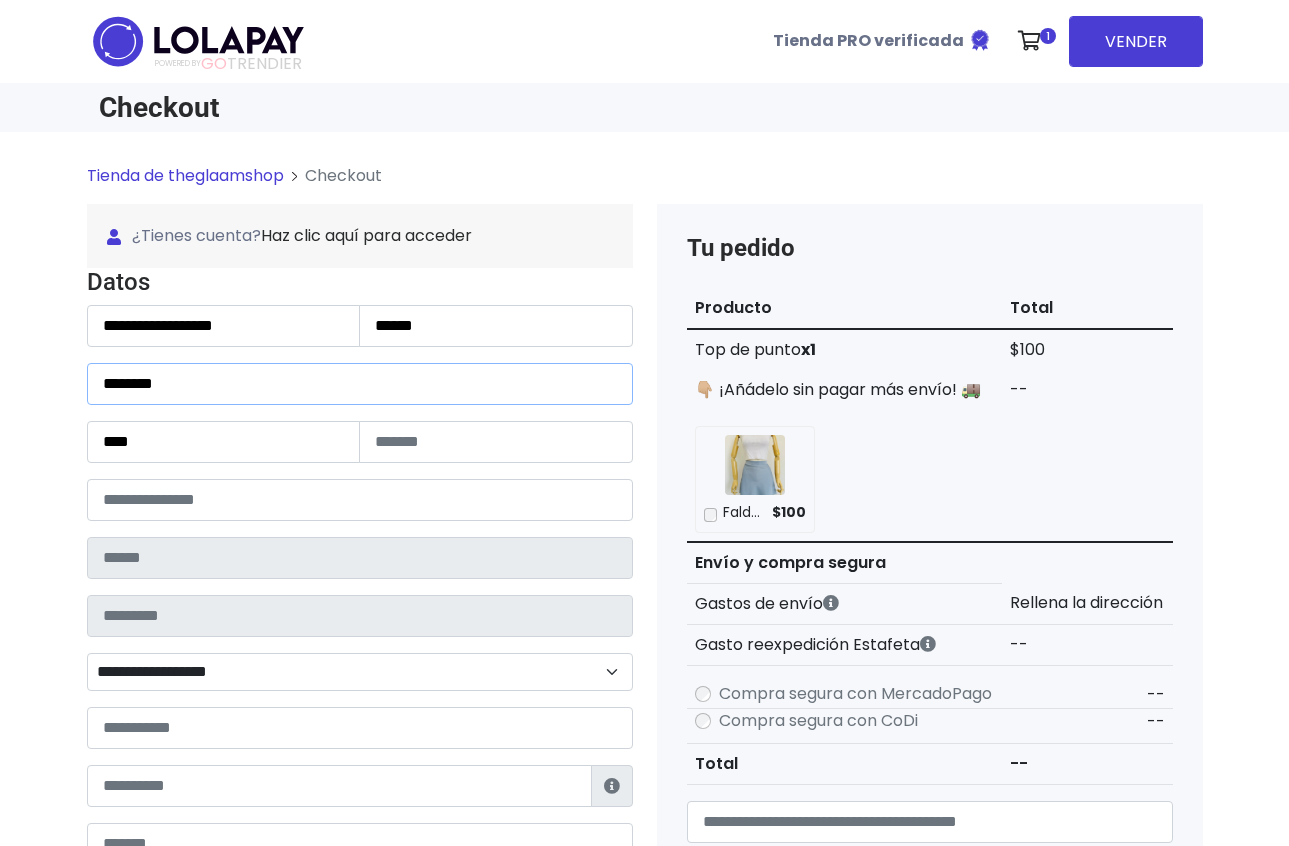 type on "********" 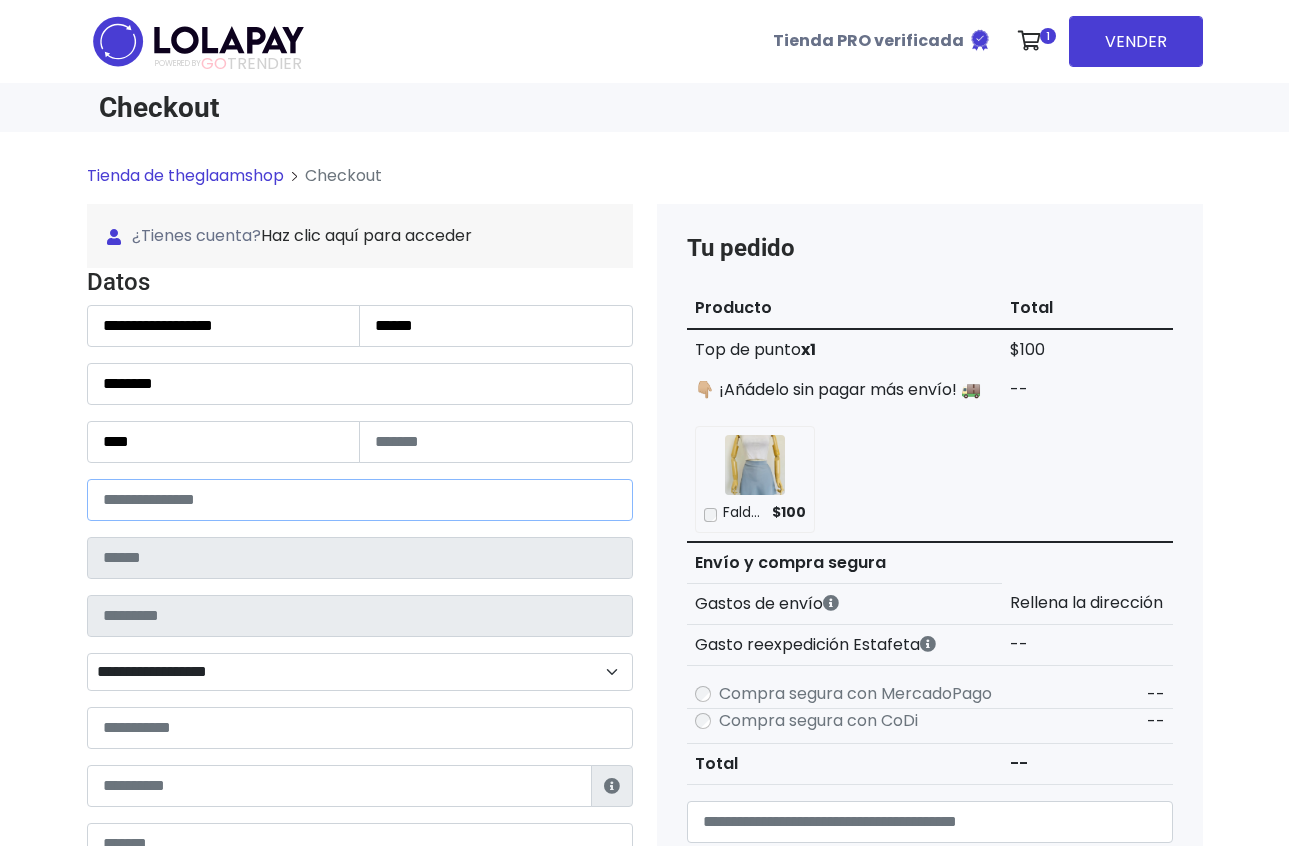 paste on "*****" 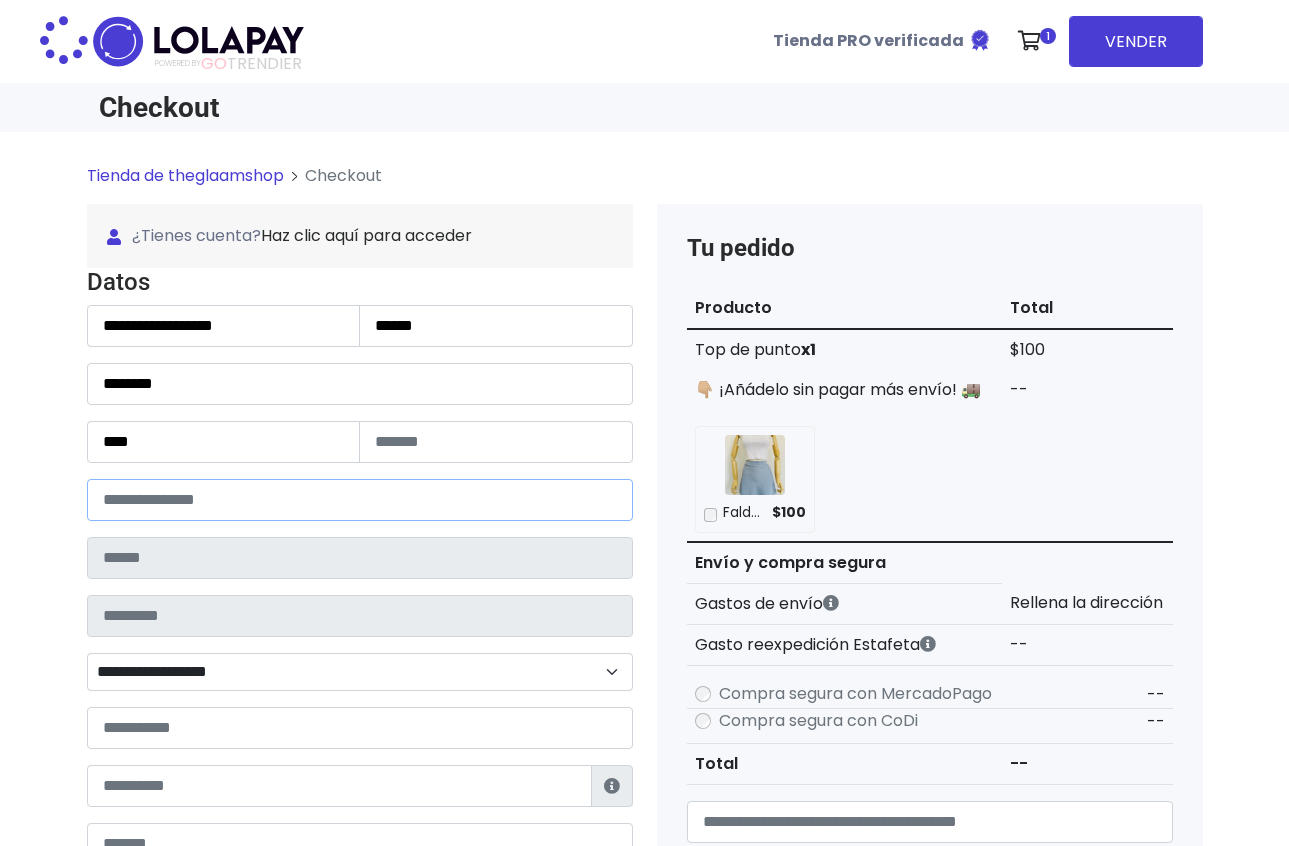 type on "*******" 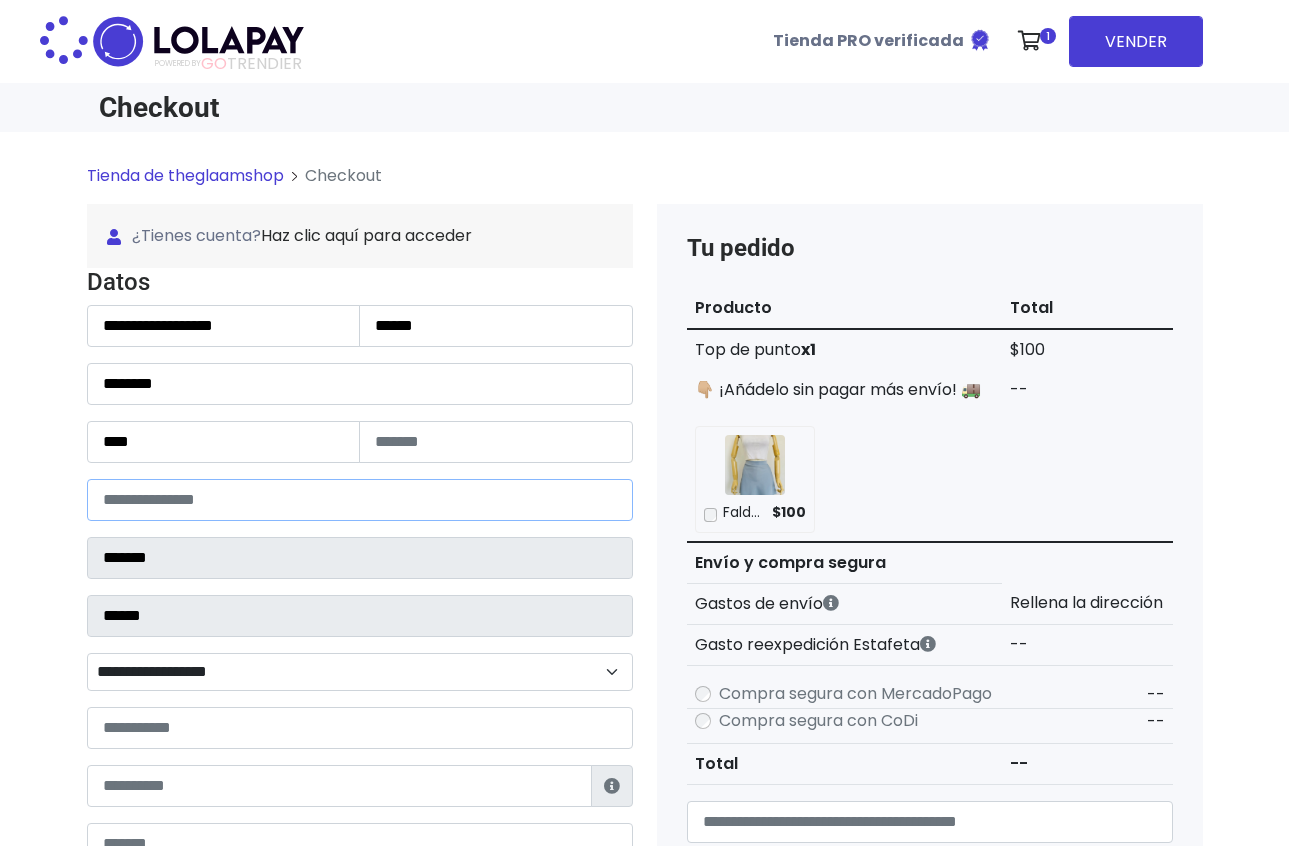 select 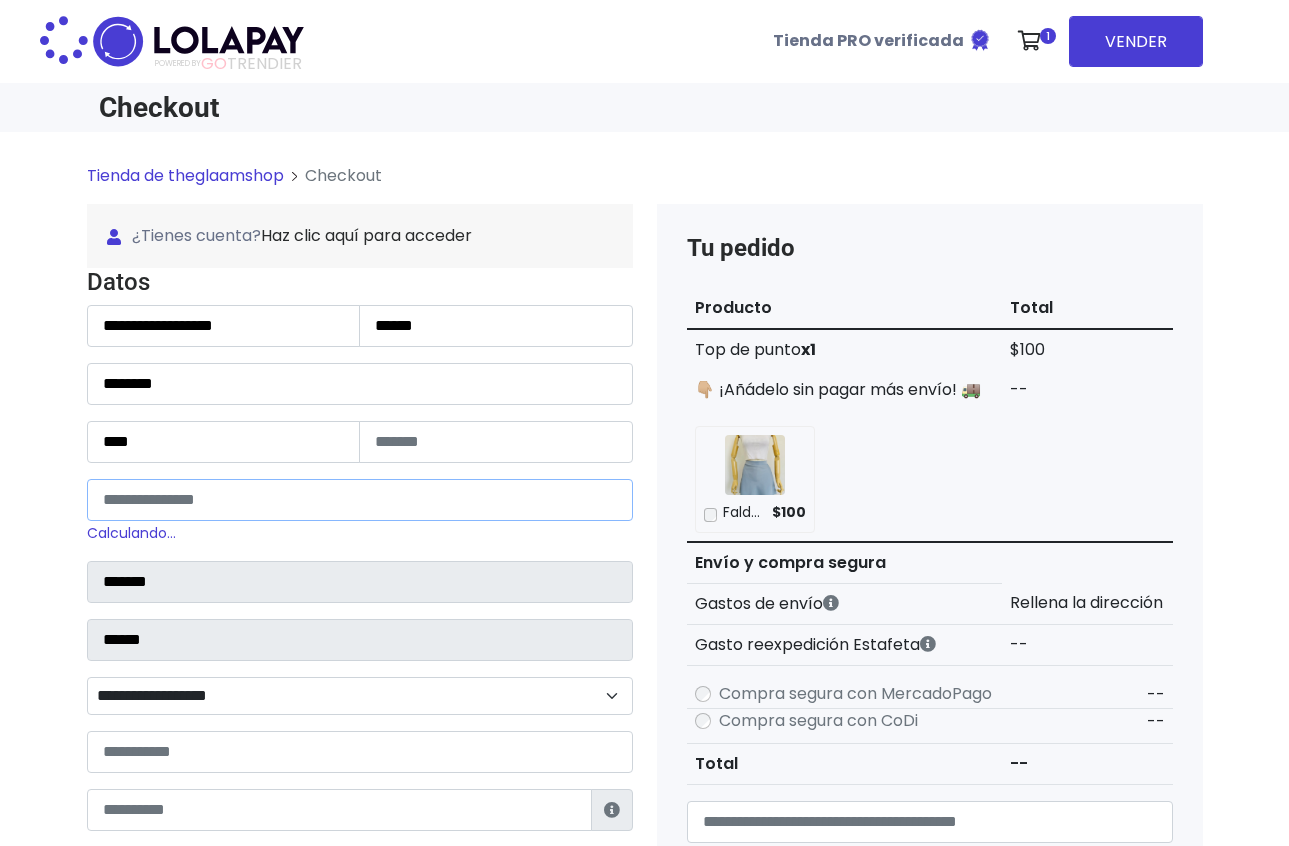 type on "*****" 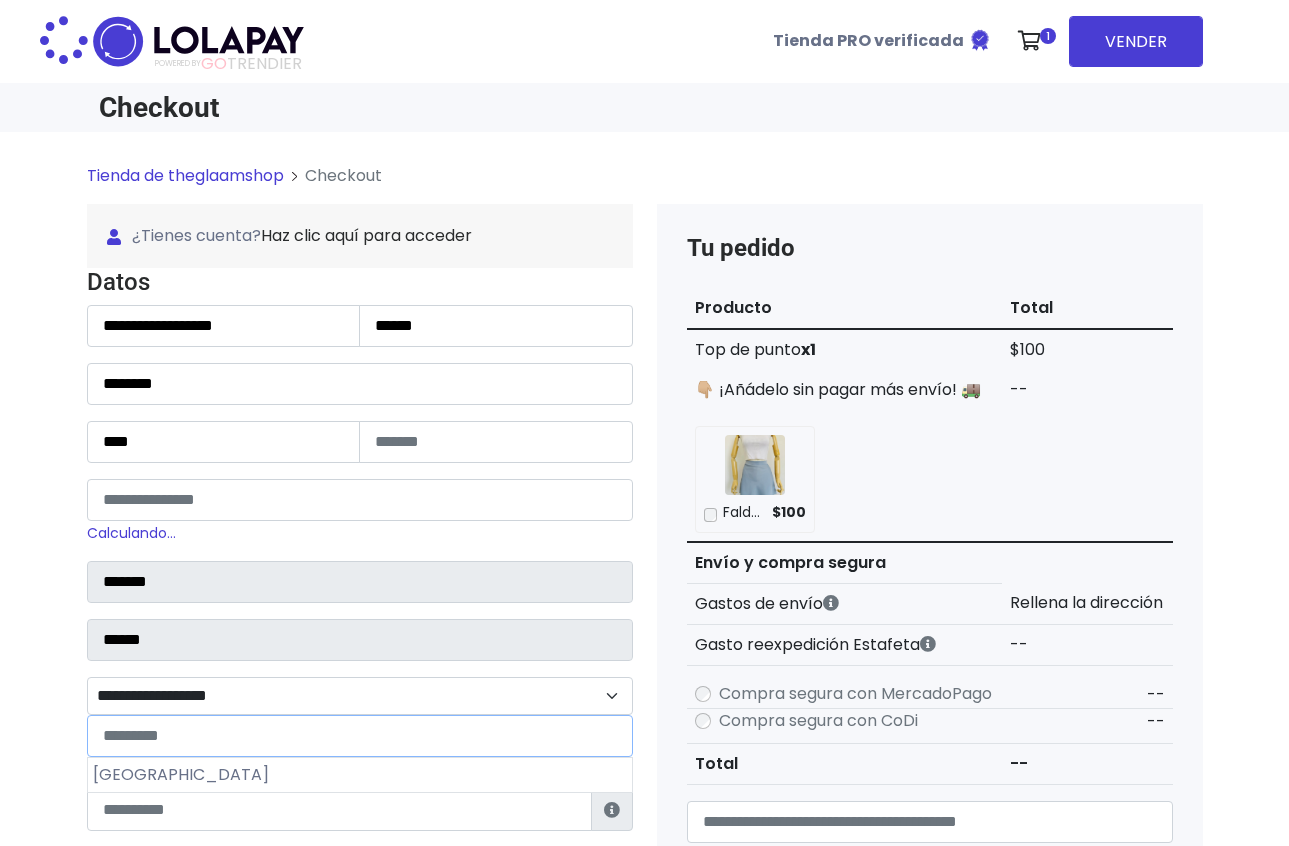 click on "**********" at bounding box center (360, 696) 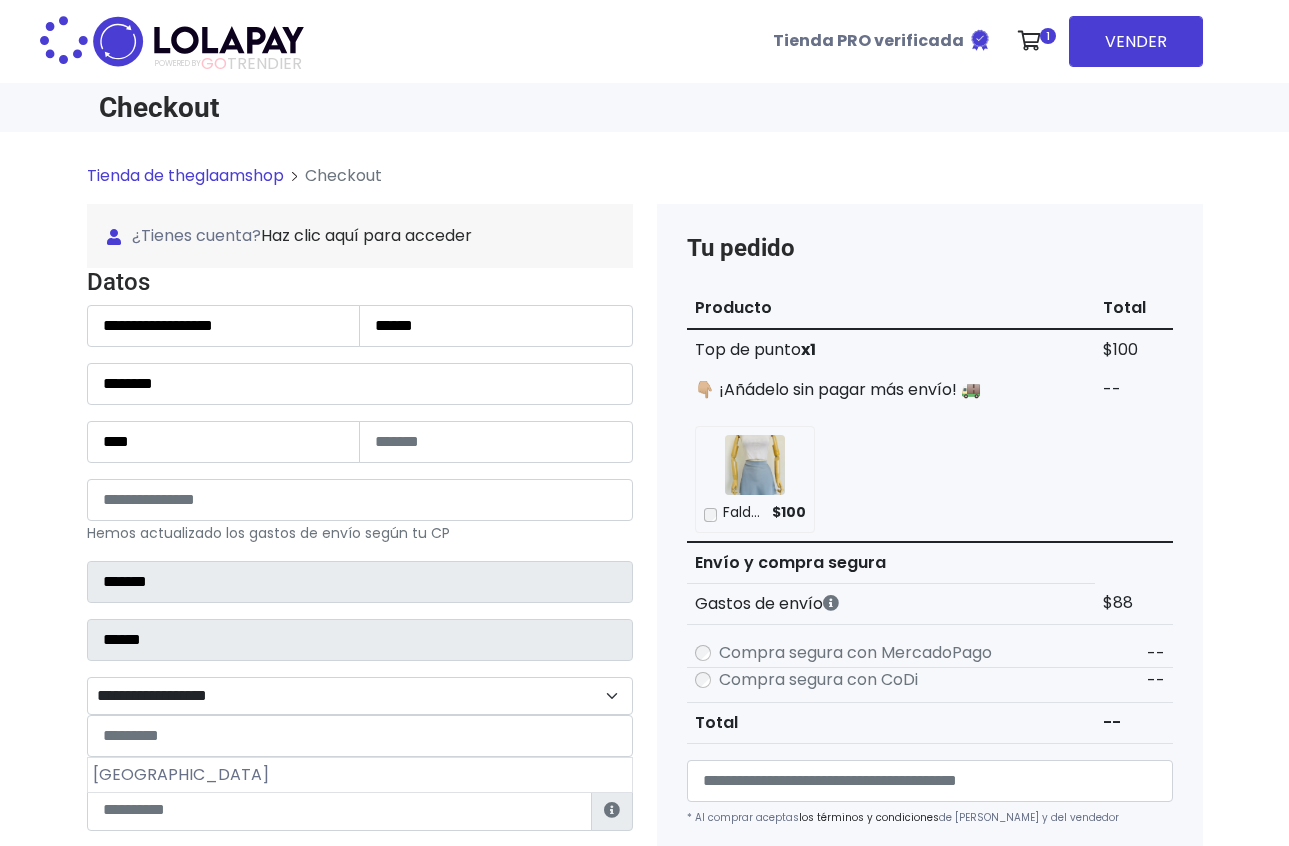 click on "México Oriente" at bounding box center (360, 775) 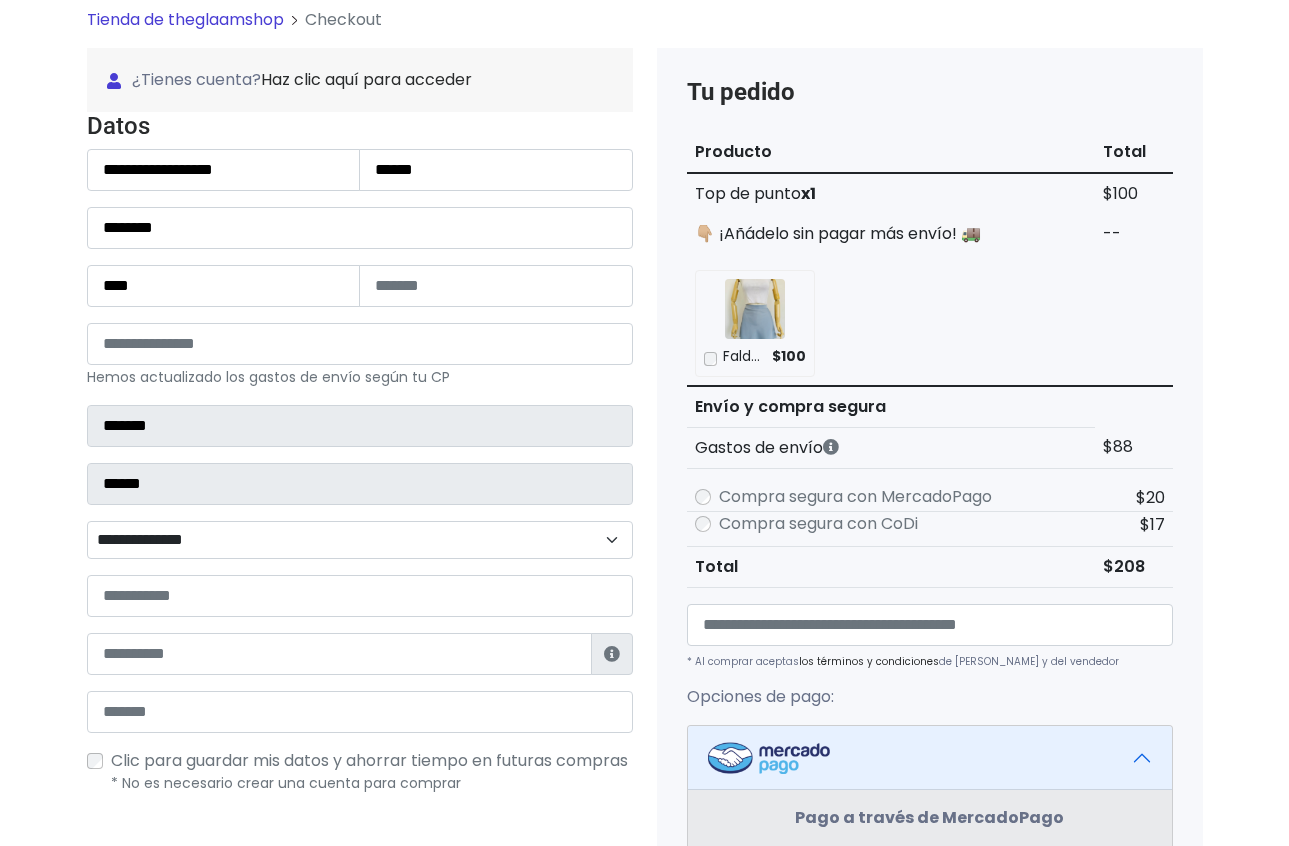 scroll, scrollTop: 160, scrollLeft: 0, axis: vertical 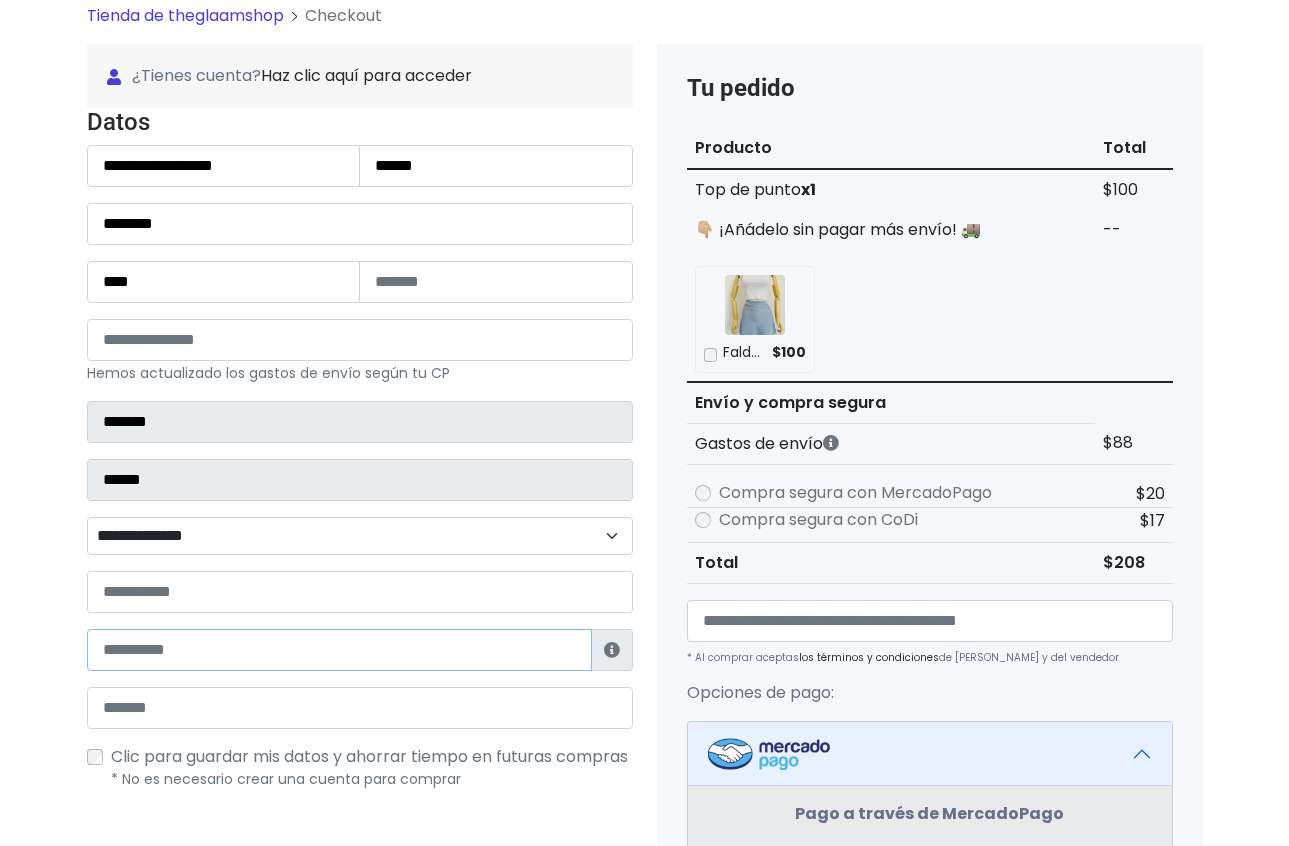 click at bounding box center (339, 650) 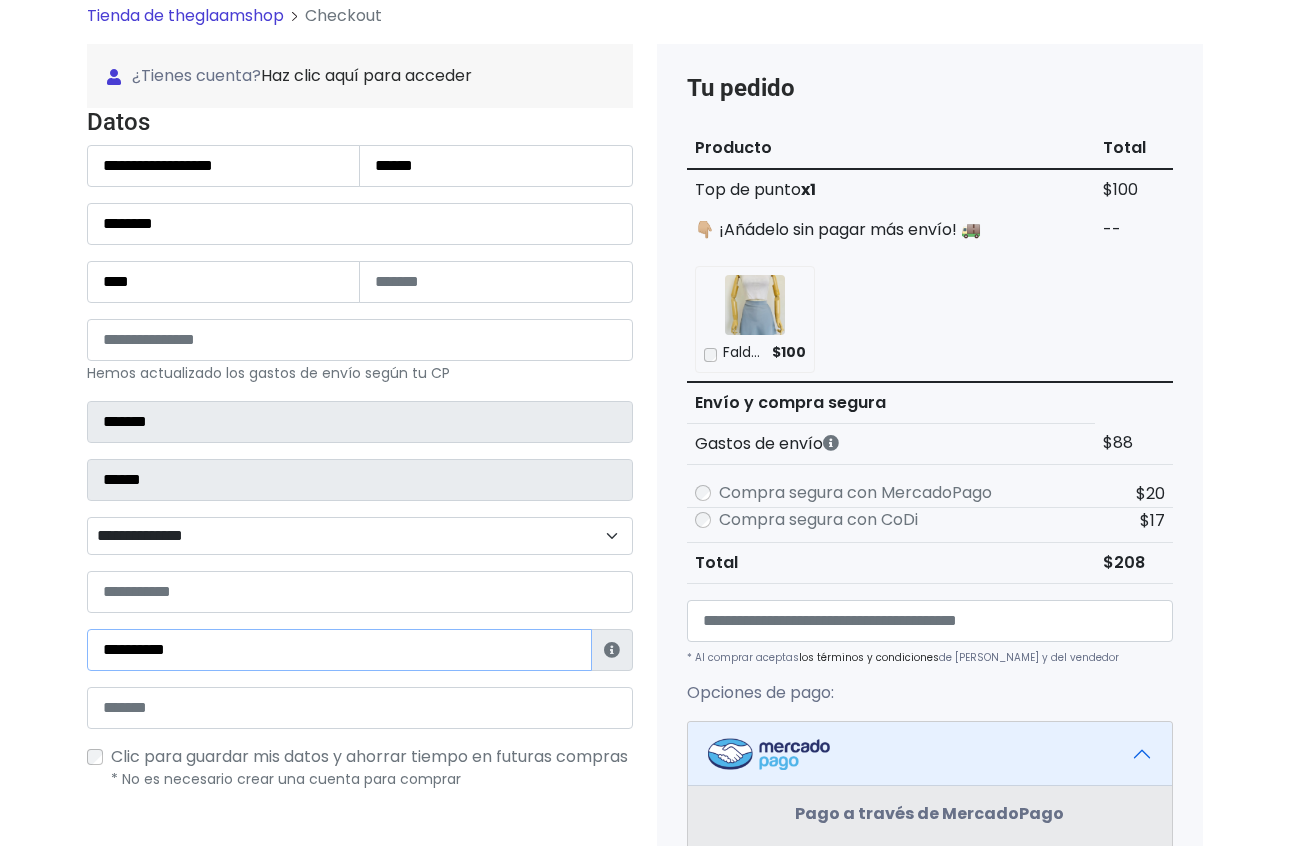 type on "**********" 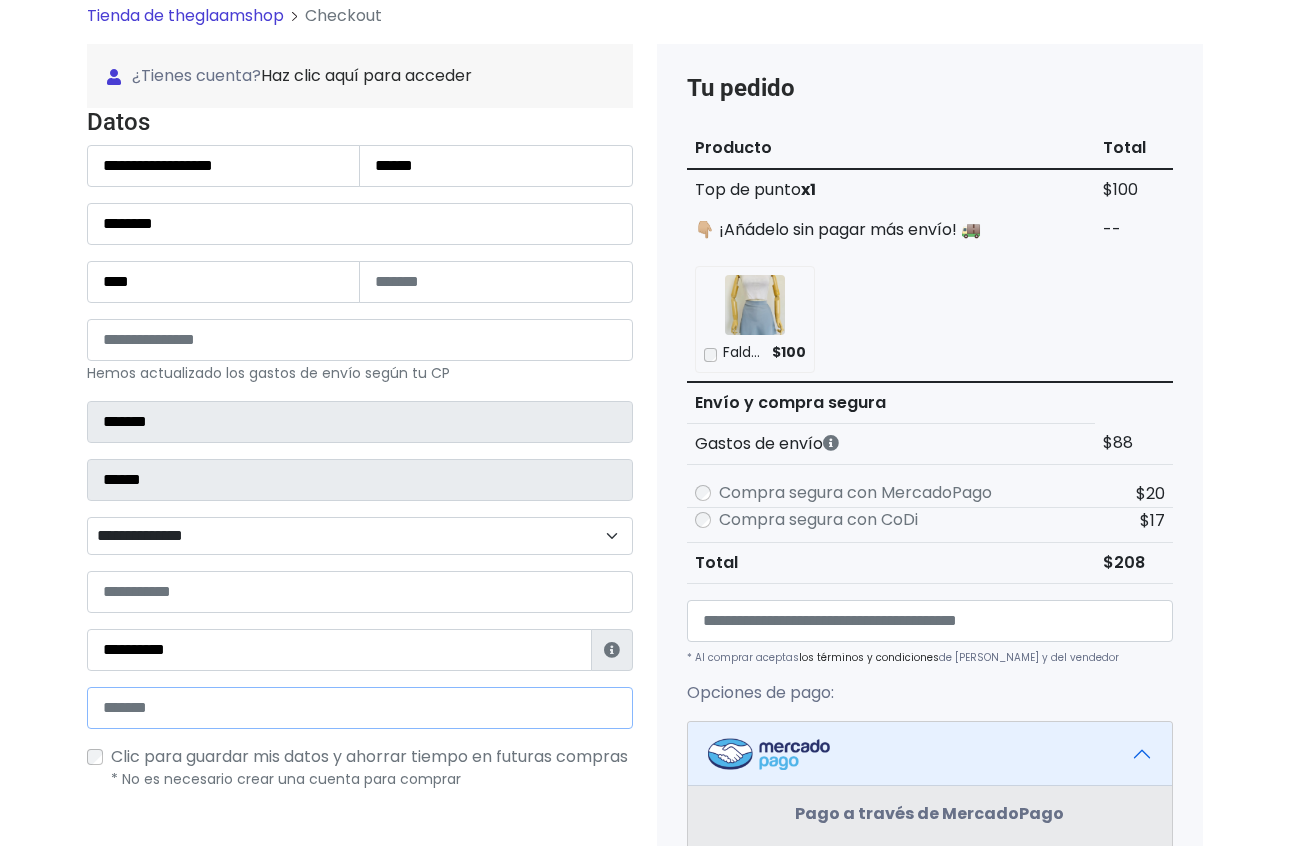 click at bounding box center (360, 708) 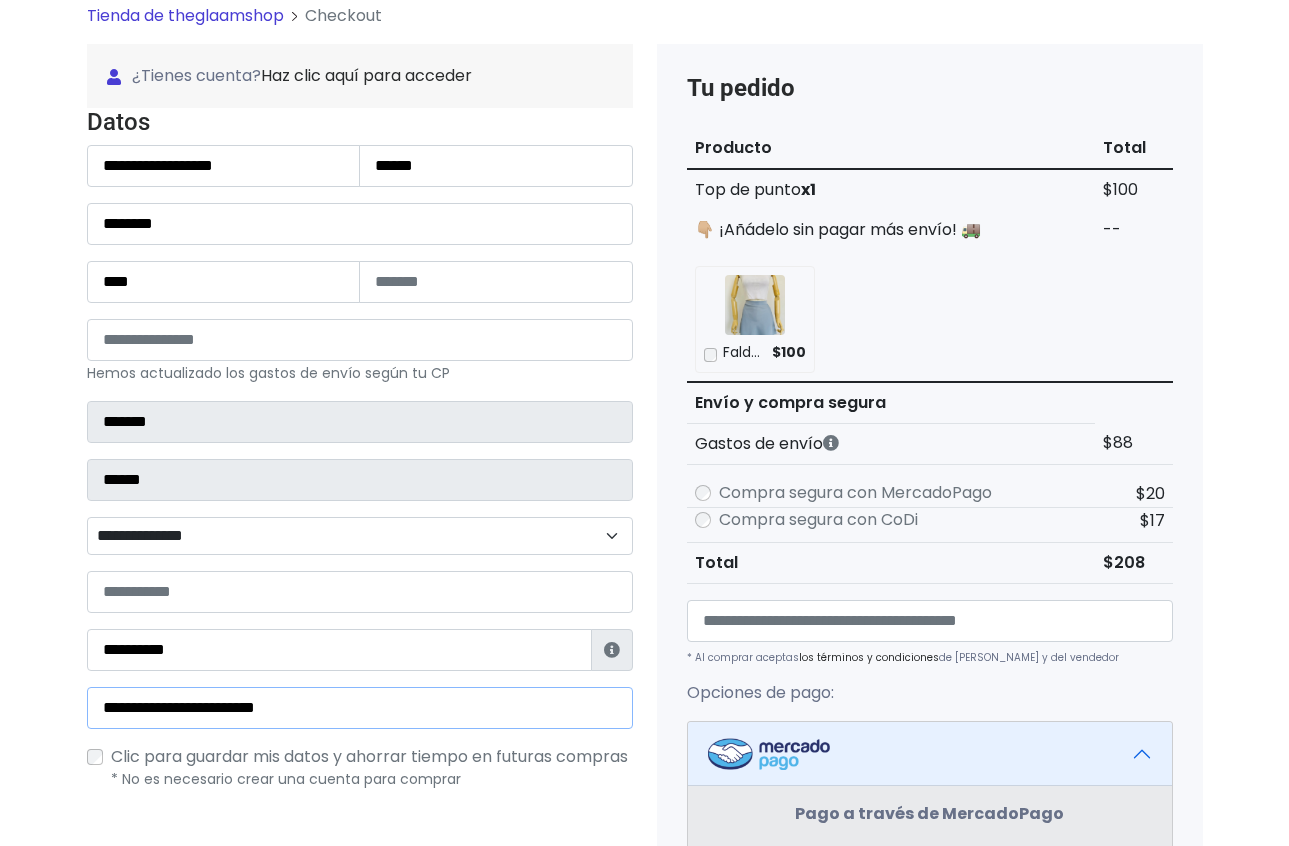click on "**********" at bounding box center [360, 708] 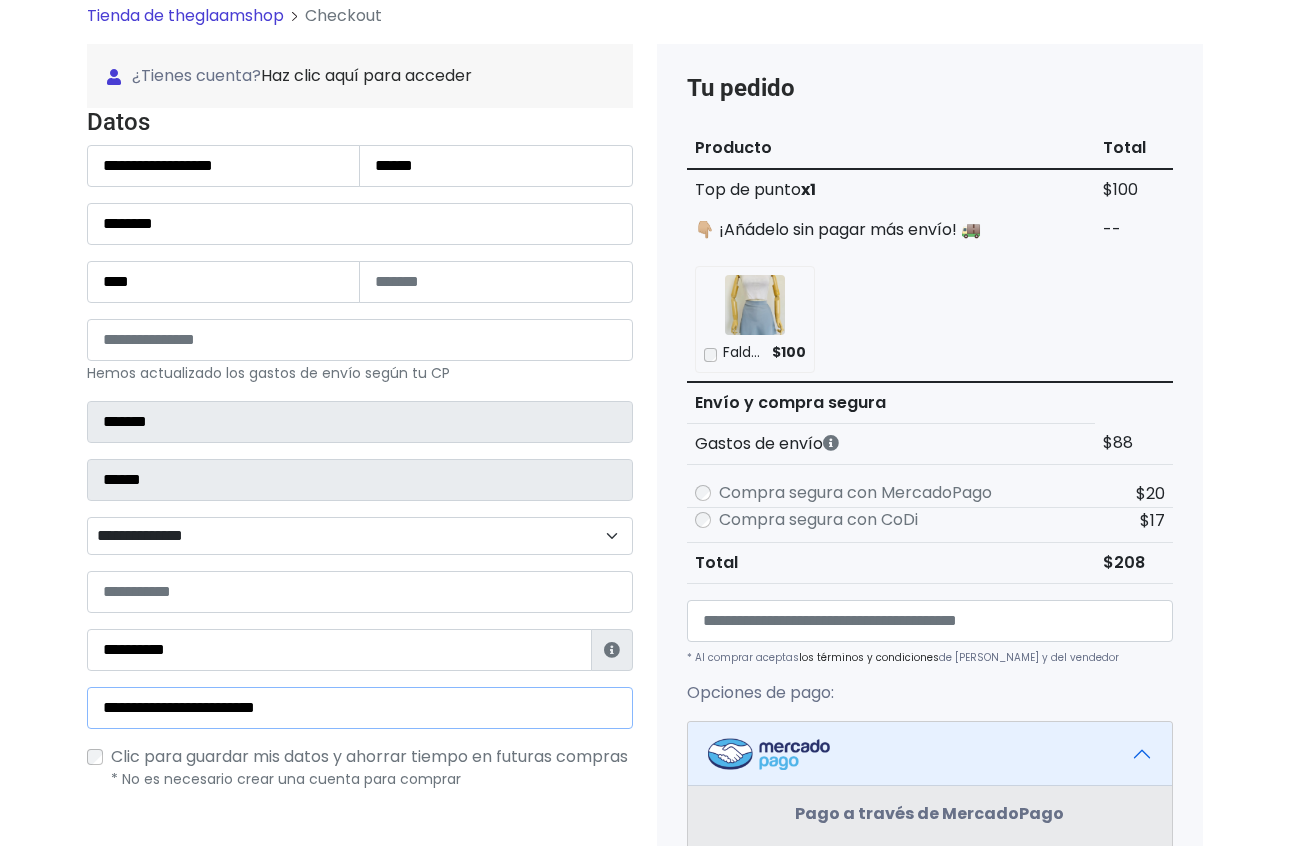 type on "**********" 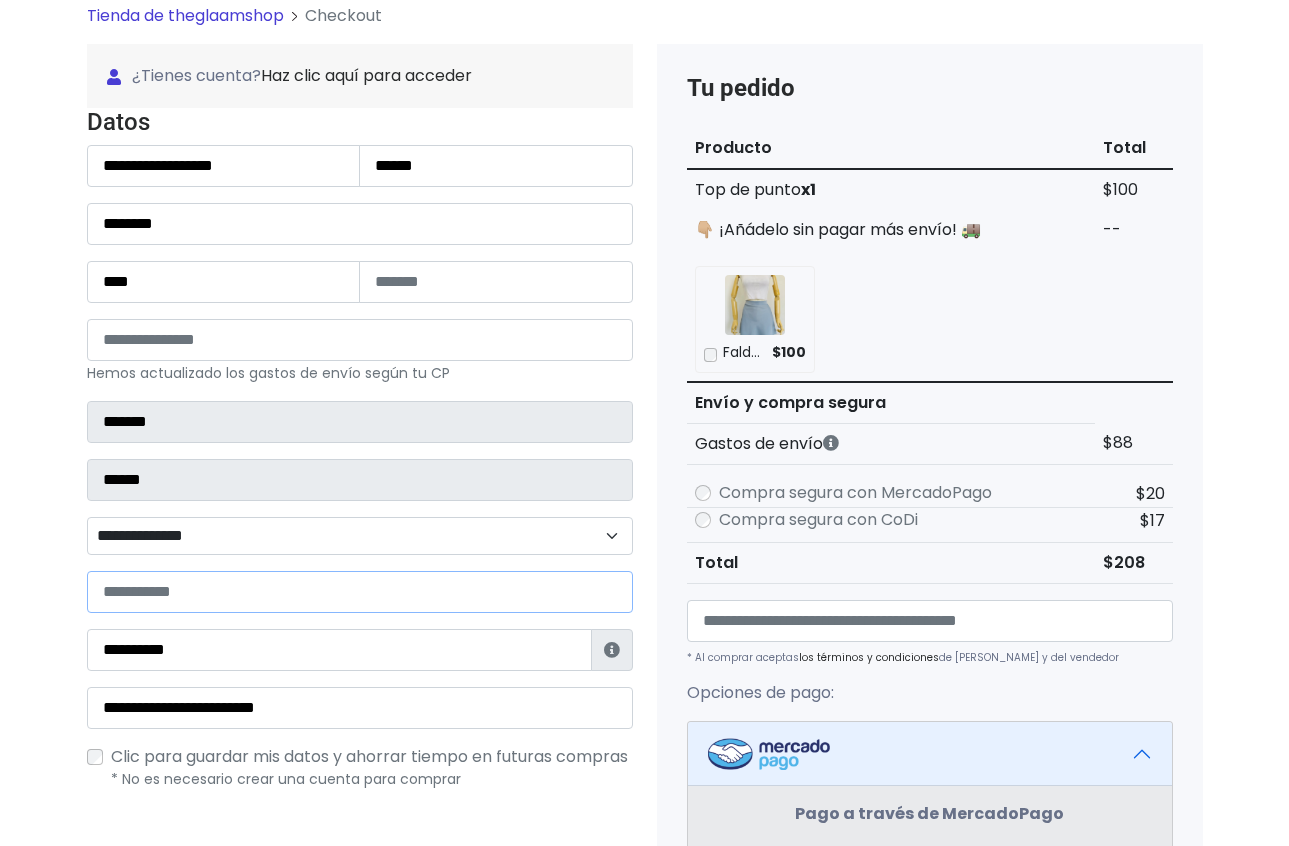 click at bounding box center [360, 592] 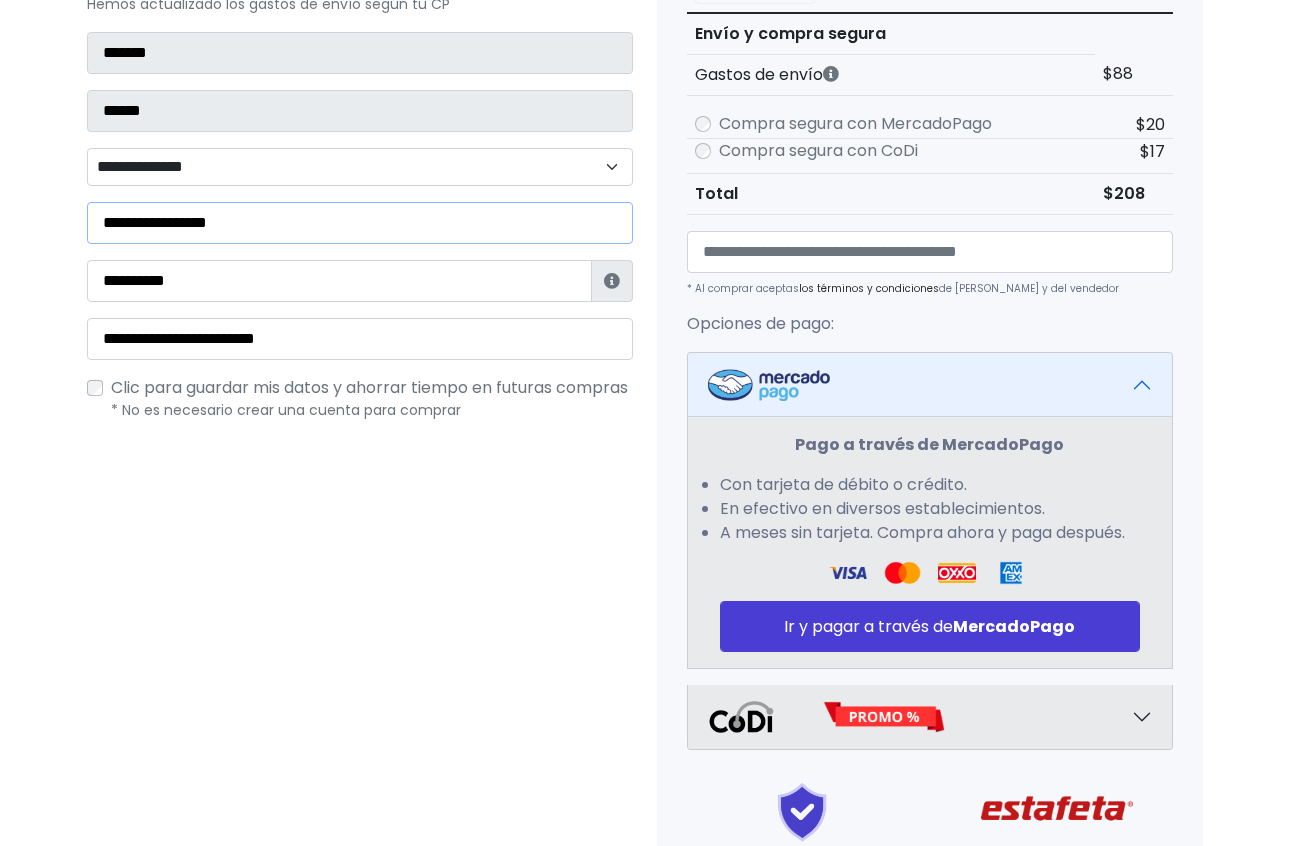 scroll, scrollTop: 452, scrollLeft: 0, axis: vertical 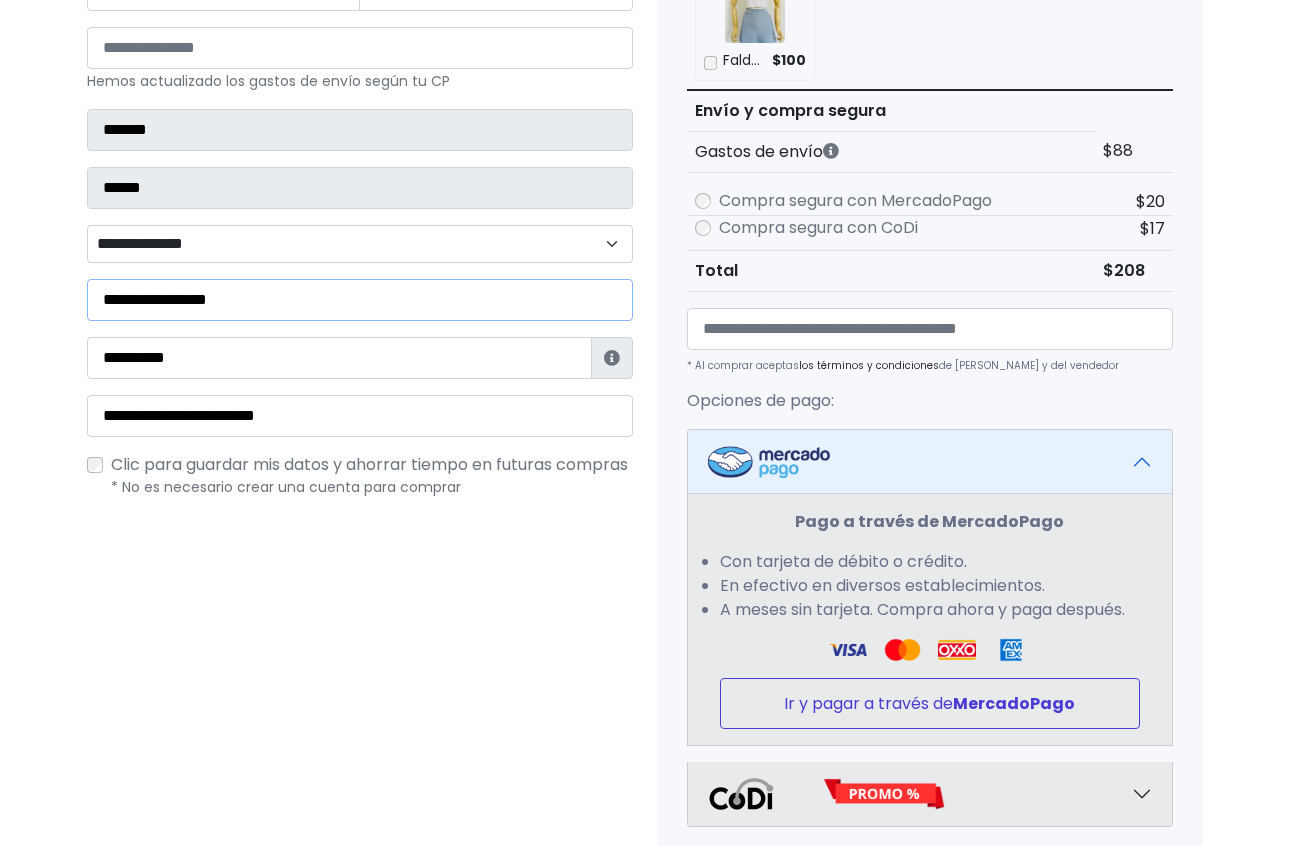 type on "**********" 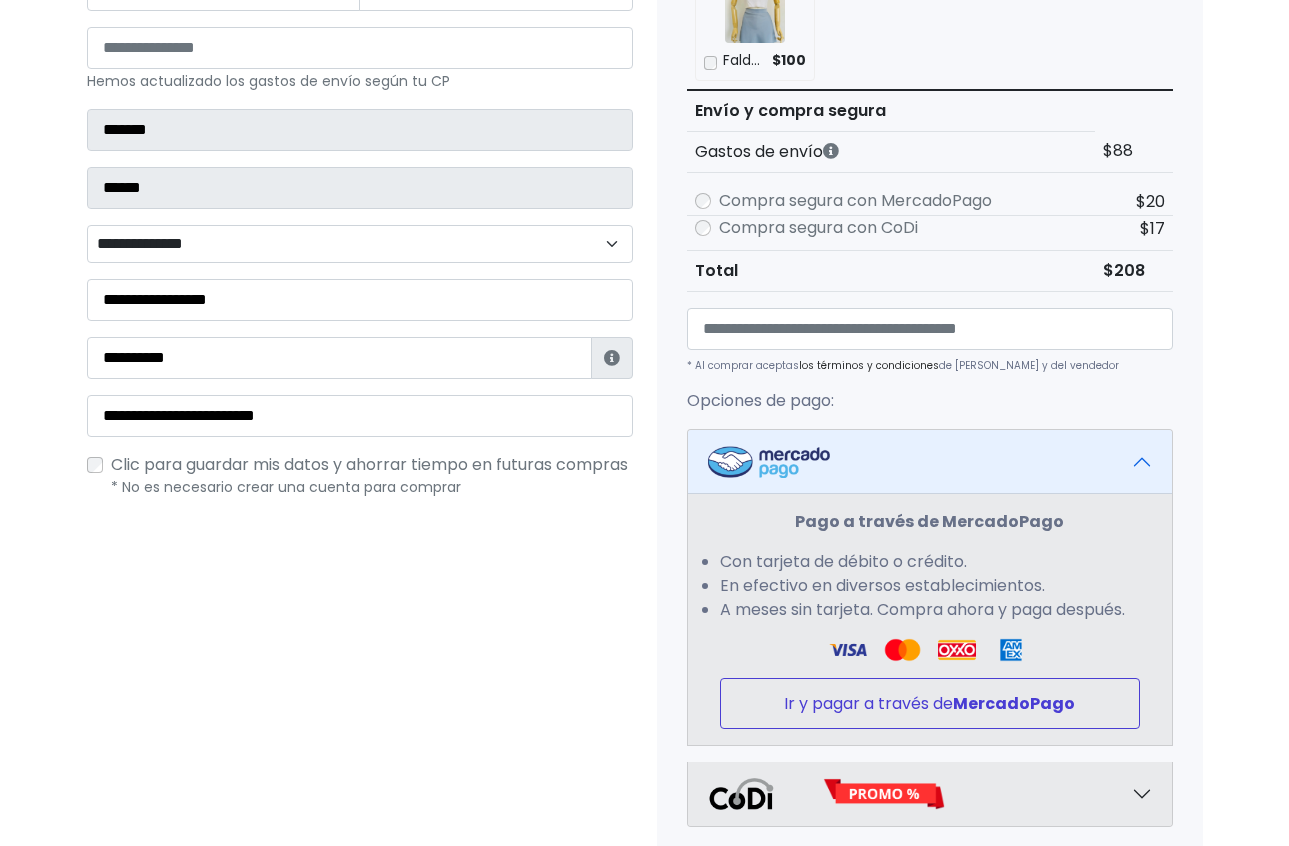 click on "Ir y pagar a través de  MercadoPago" at bounding box center [930, 703] 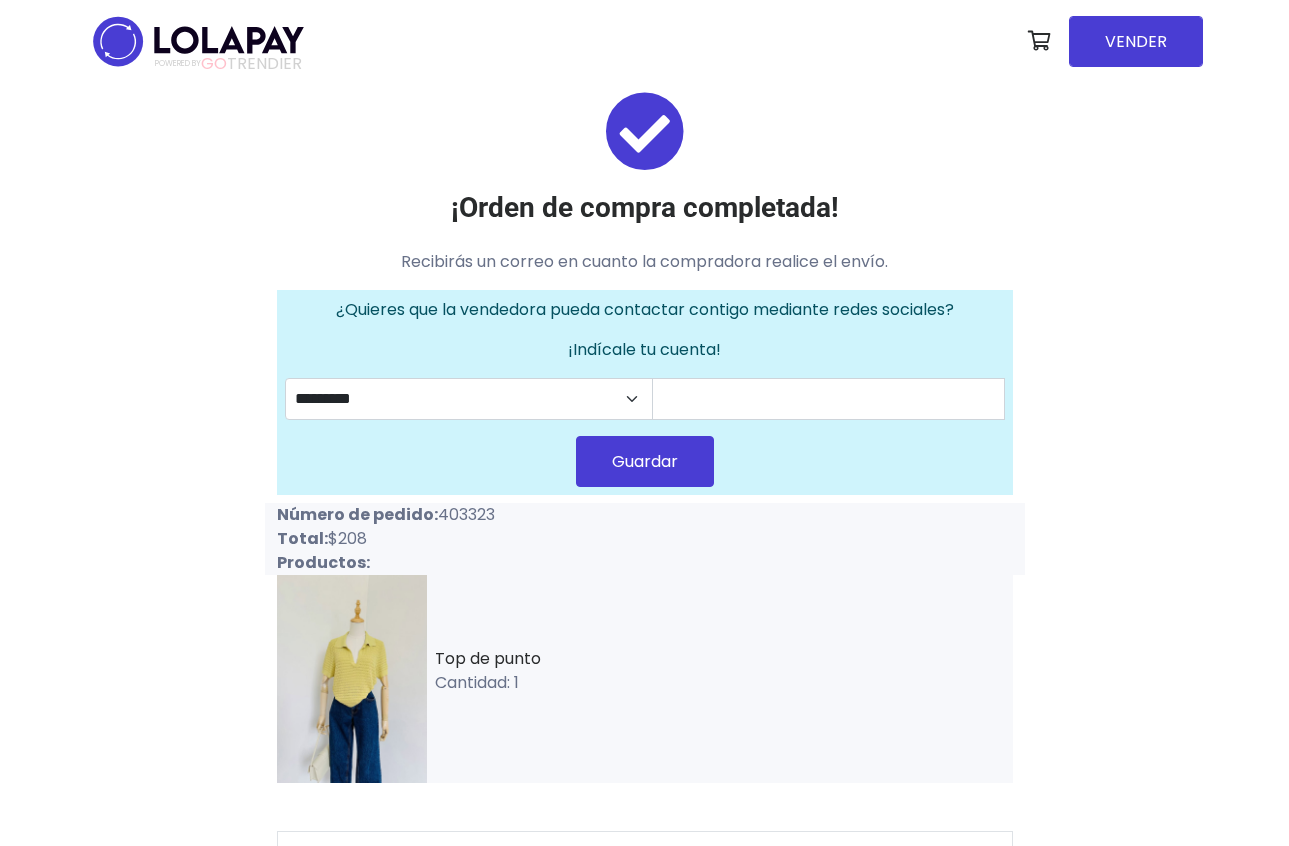 scroll, scrollTop: 0, scrollLeft: 0, axis: both 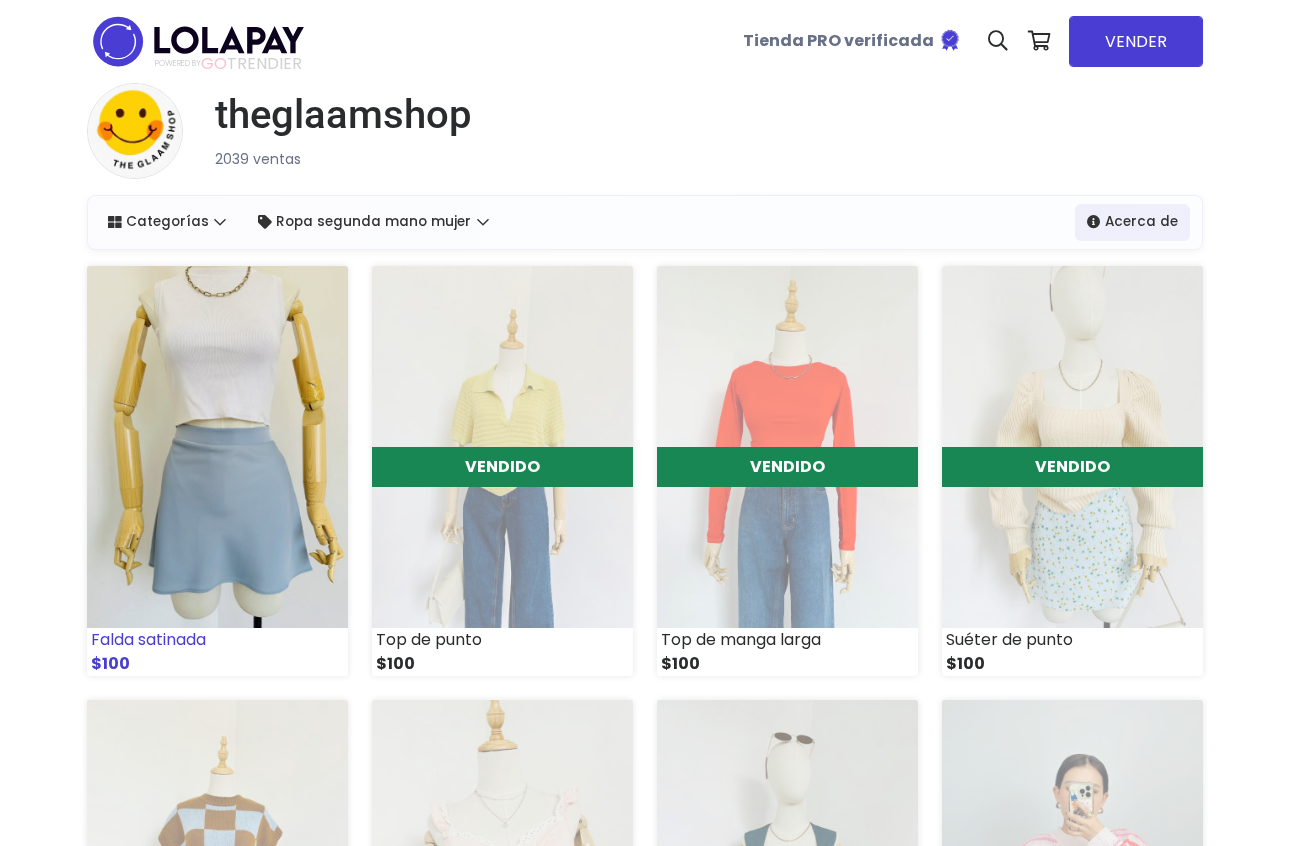 click at bounding box center (217, 447) 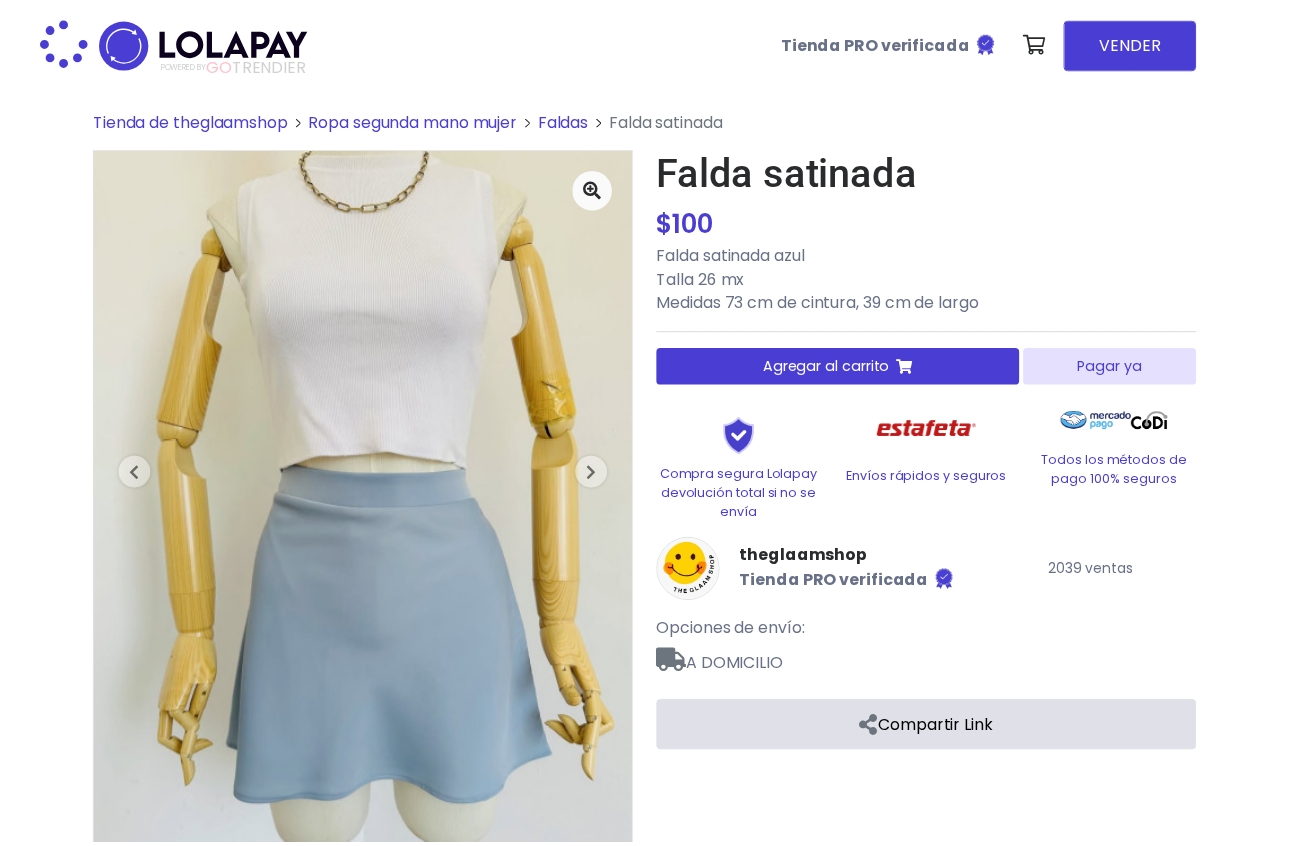 scroll, scrollTop: 0, scrollLeft: 0, axis: both 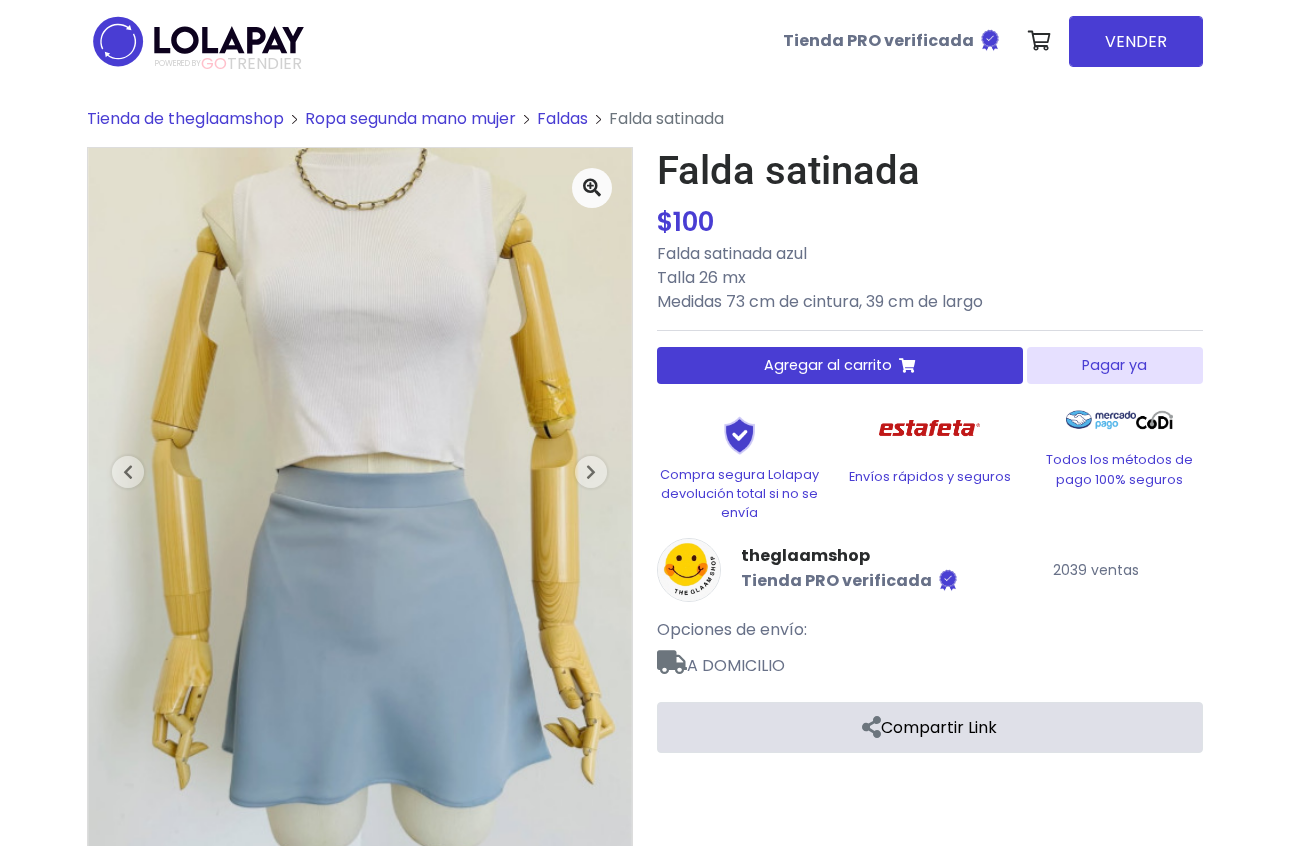 click on "Pagar ya" at bounding box center (1114, 365) 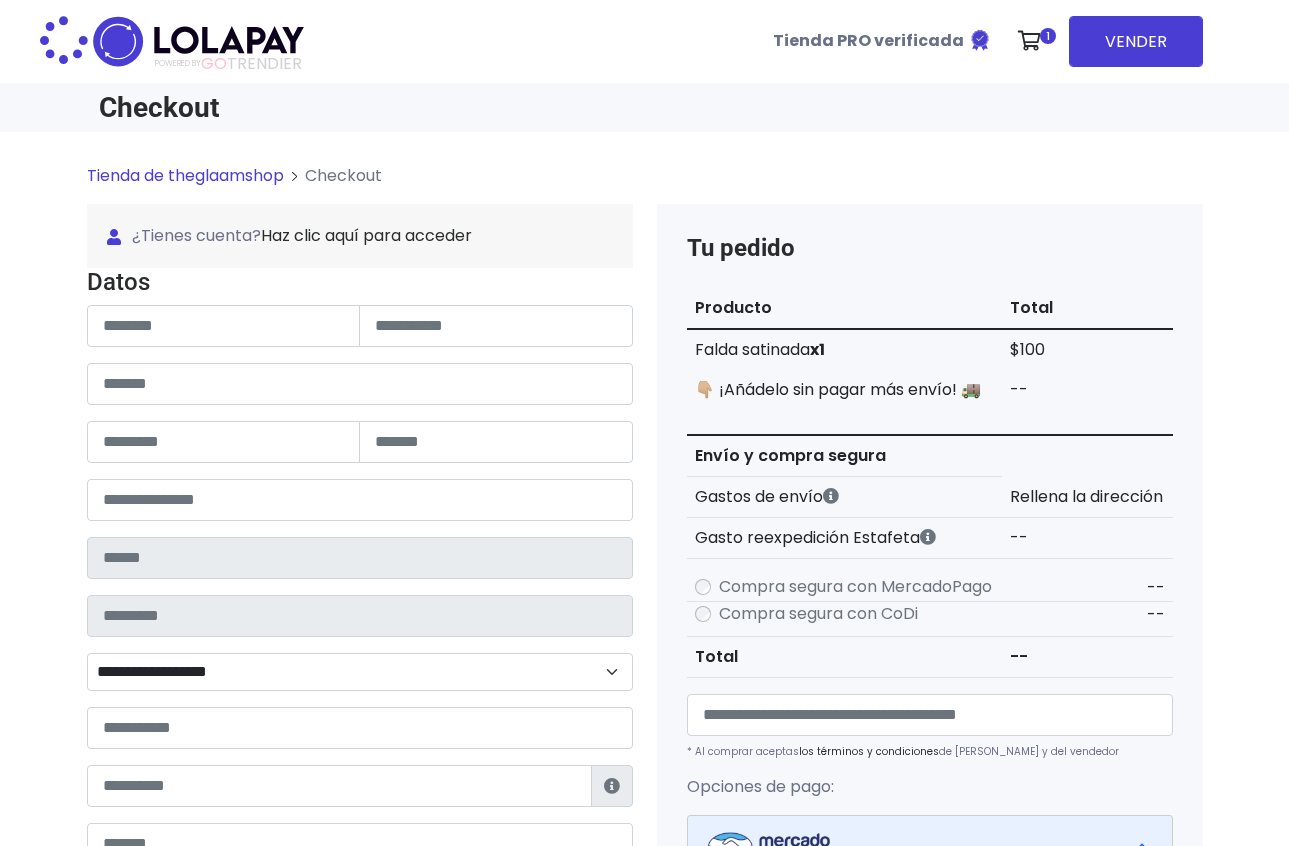scroll, scrollTop: 0, scrollLeft: 0, axis: both 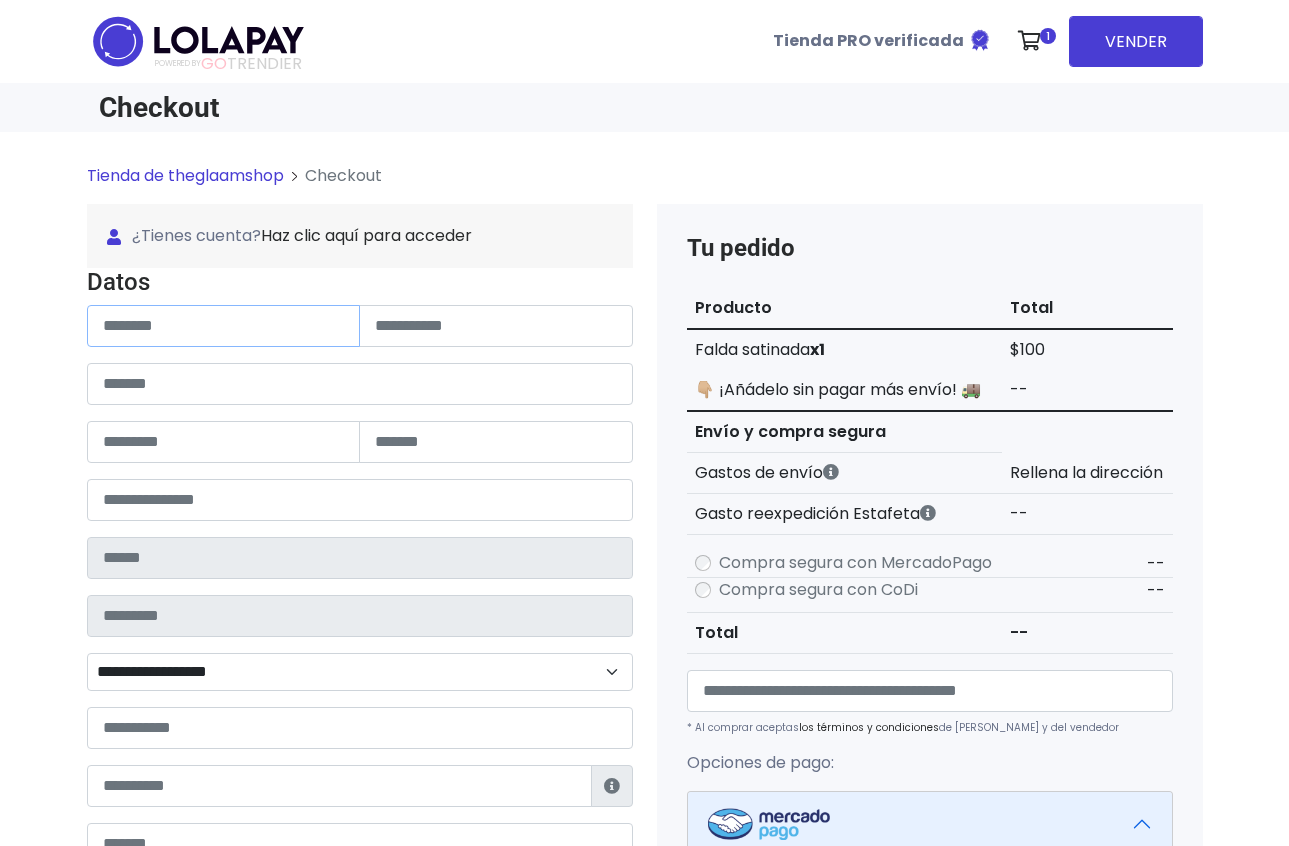 paste on "**********" 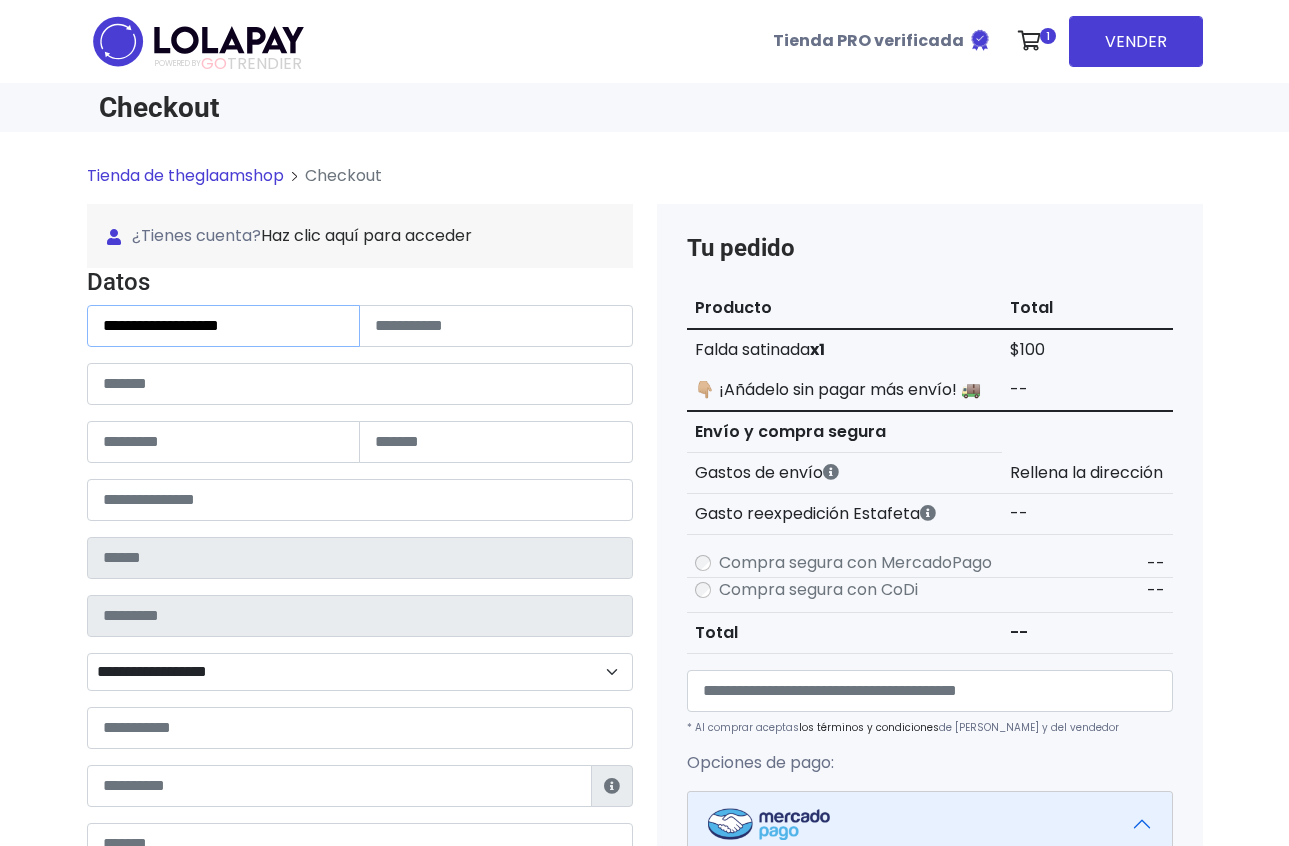 click on "**********" at bounding box center [224, 326] 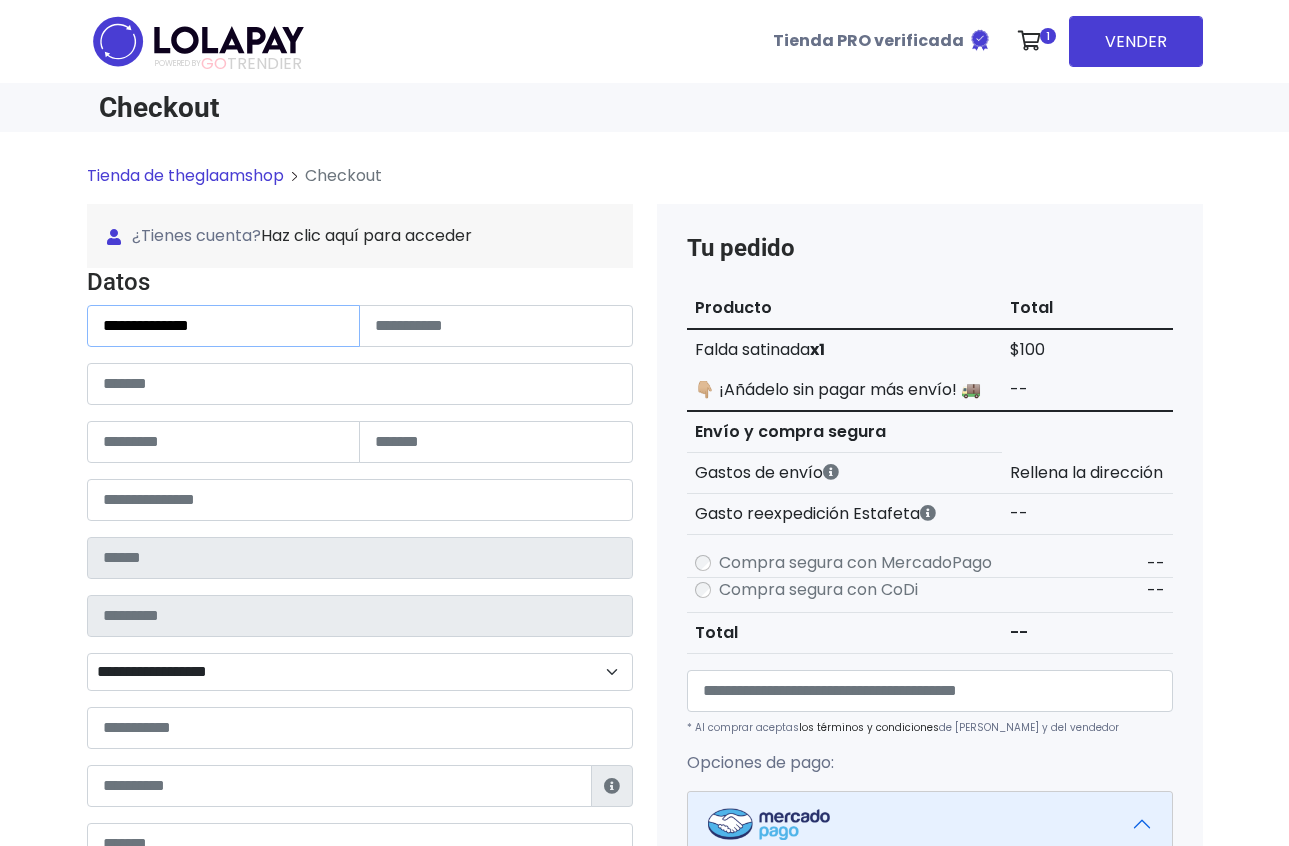 type on "**********" 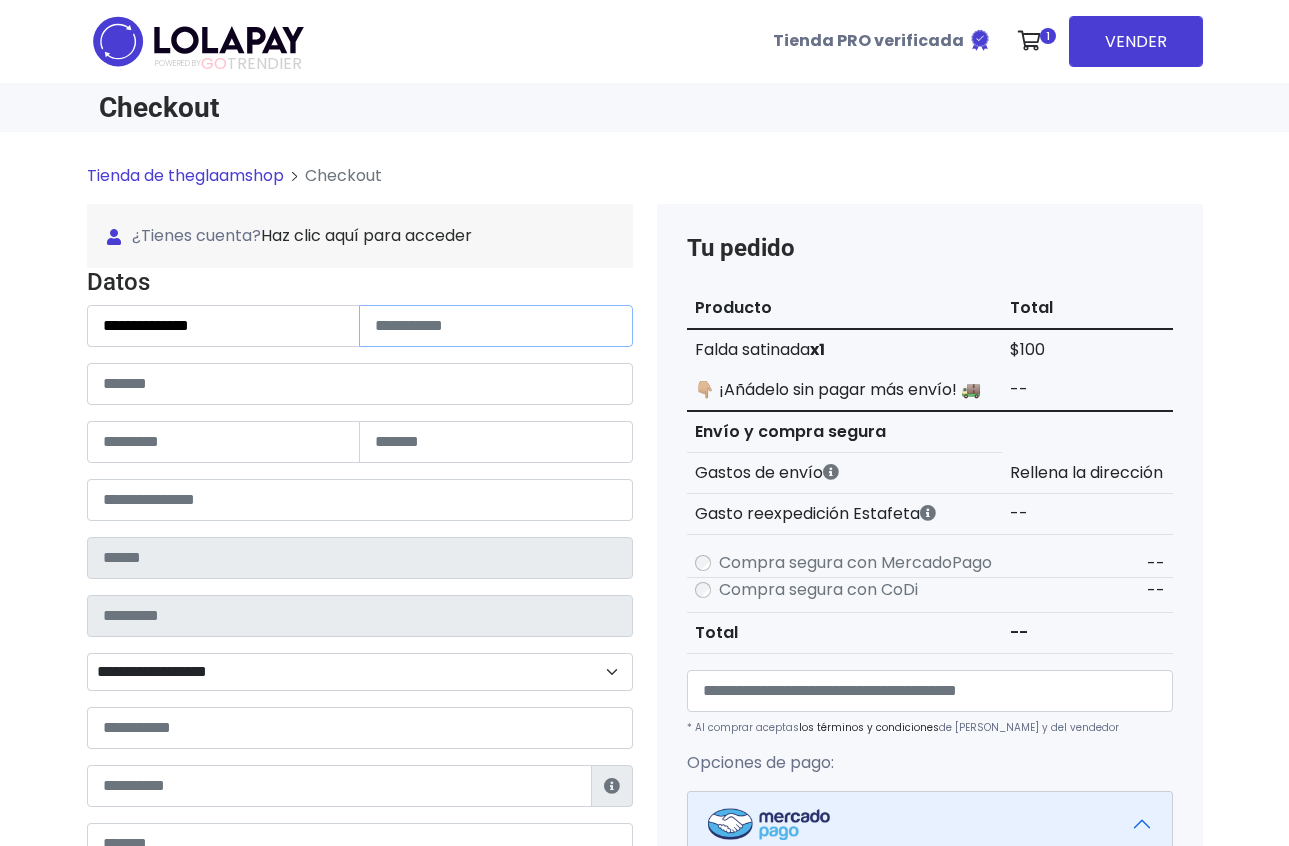 paste on "****" 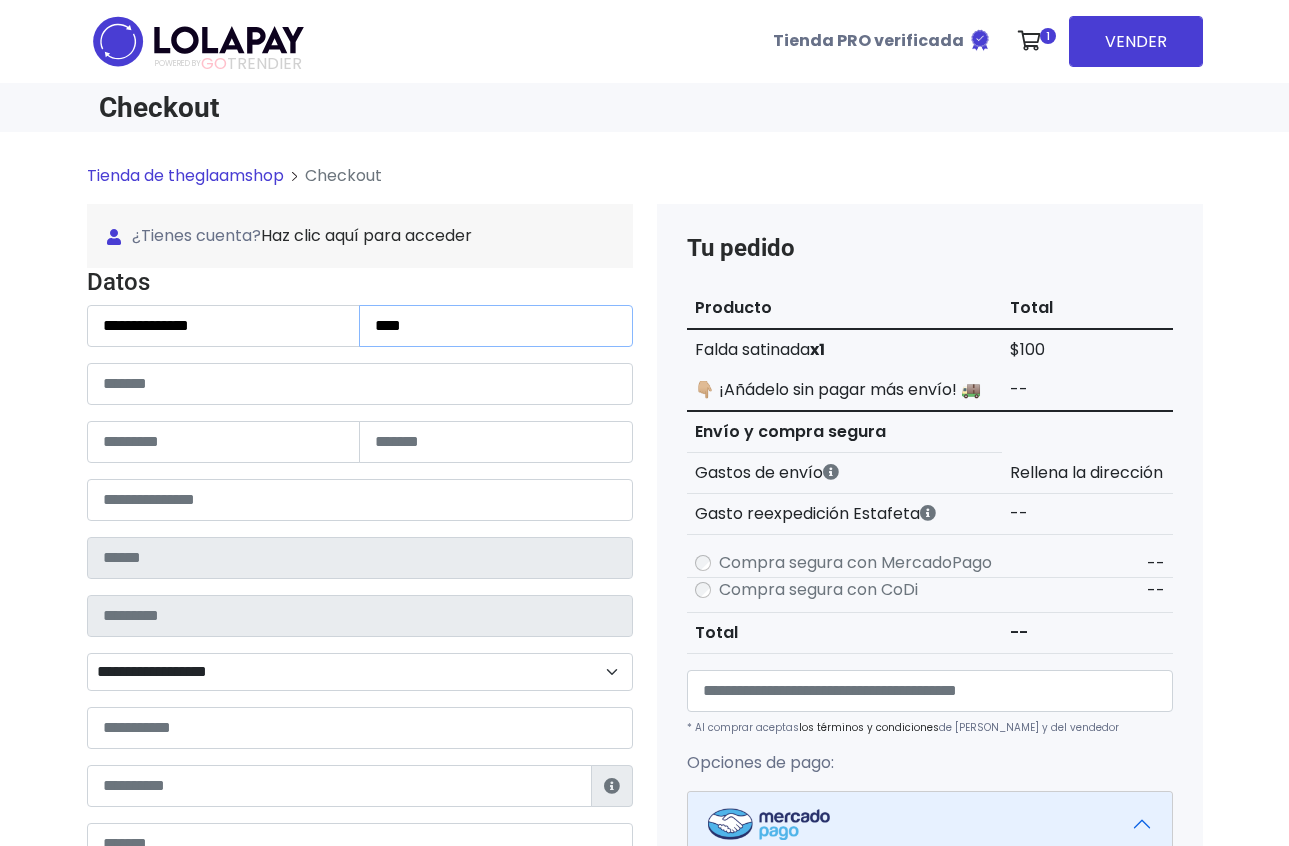 type on "****" 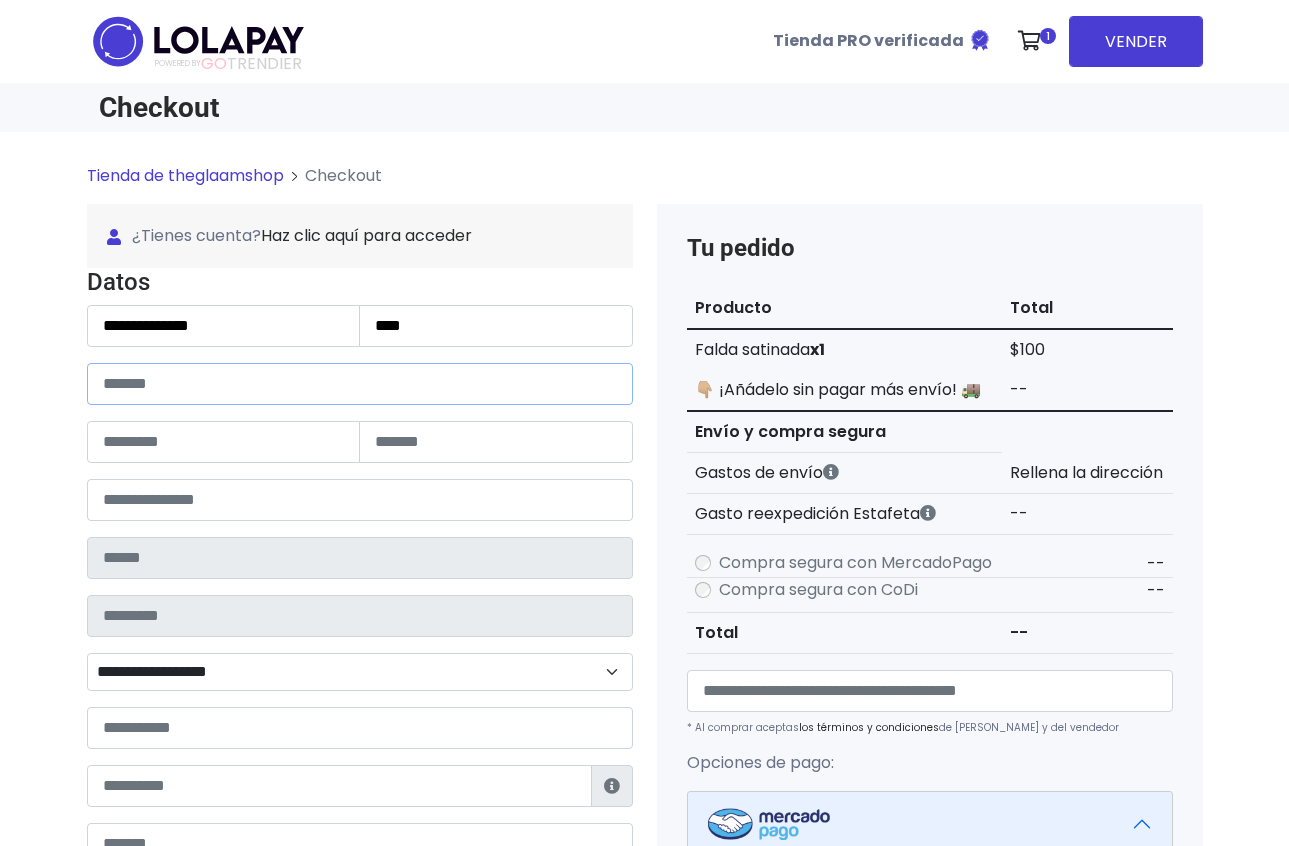 paste on "**********" 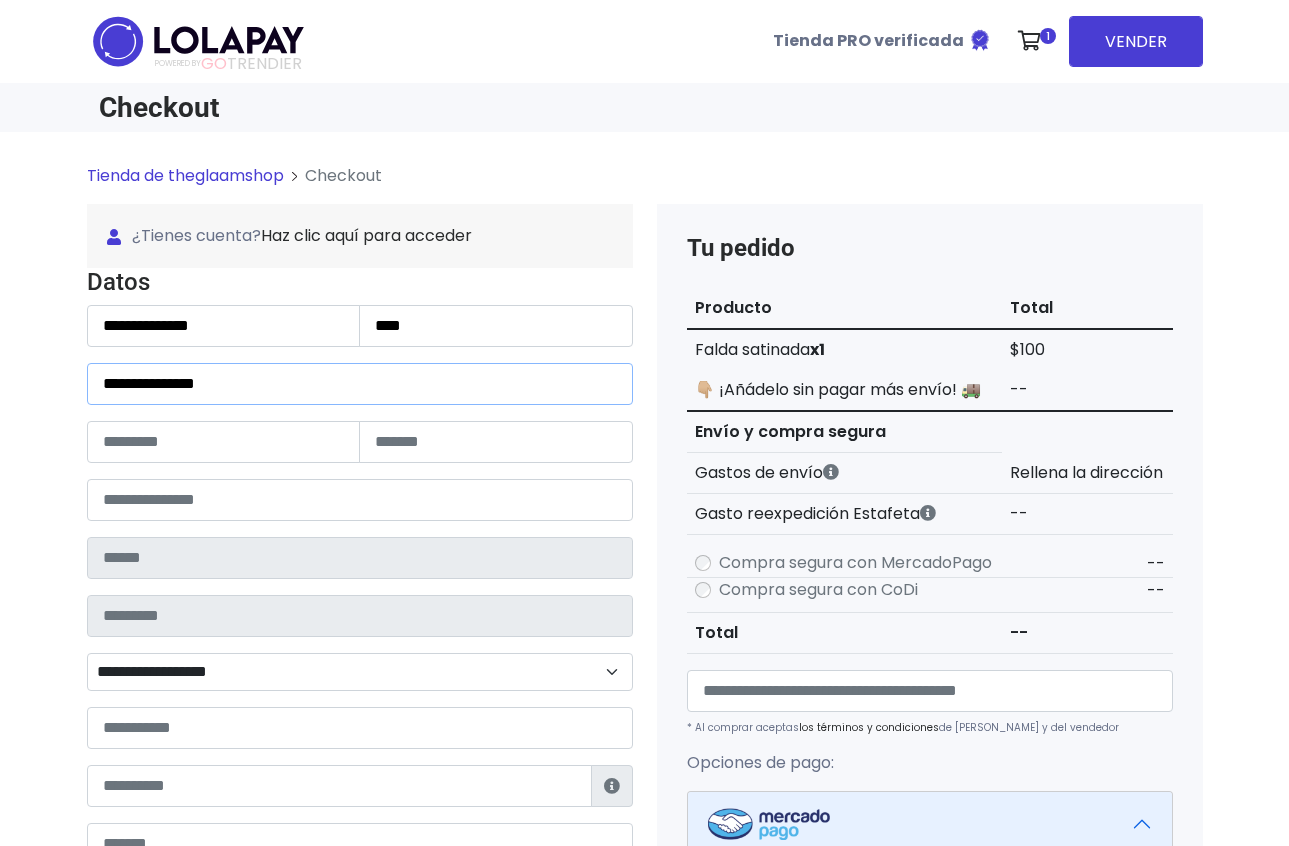 click on "**********" at bounding box center [360, 384] 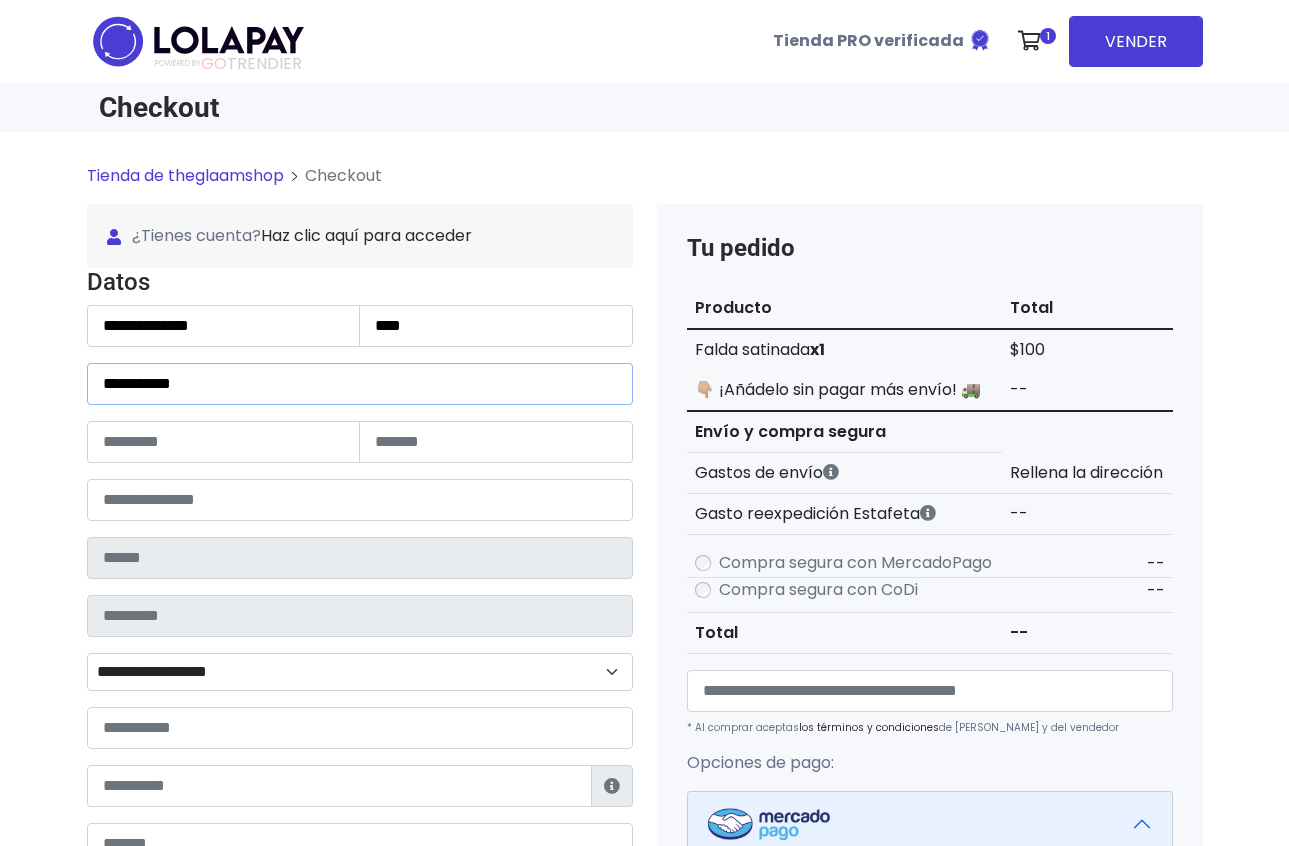 type on "**********" 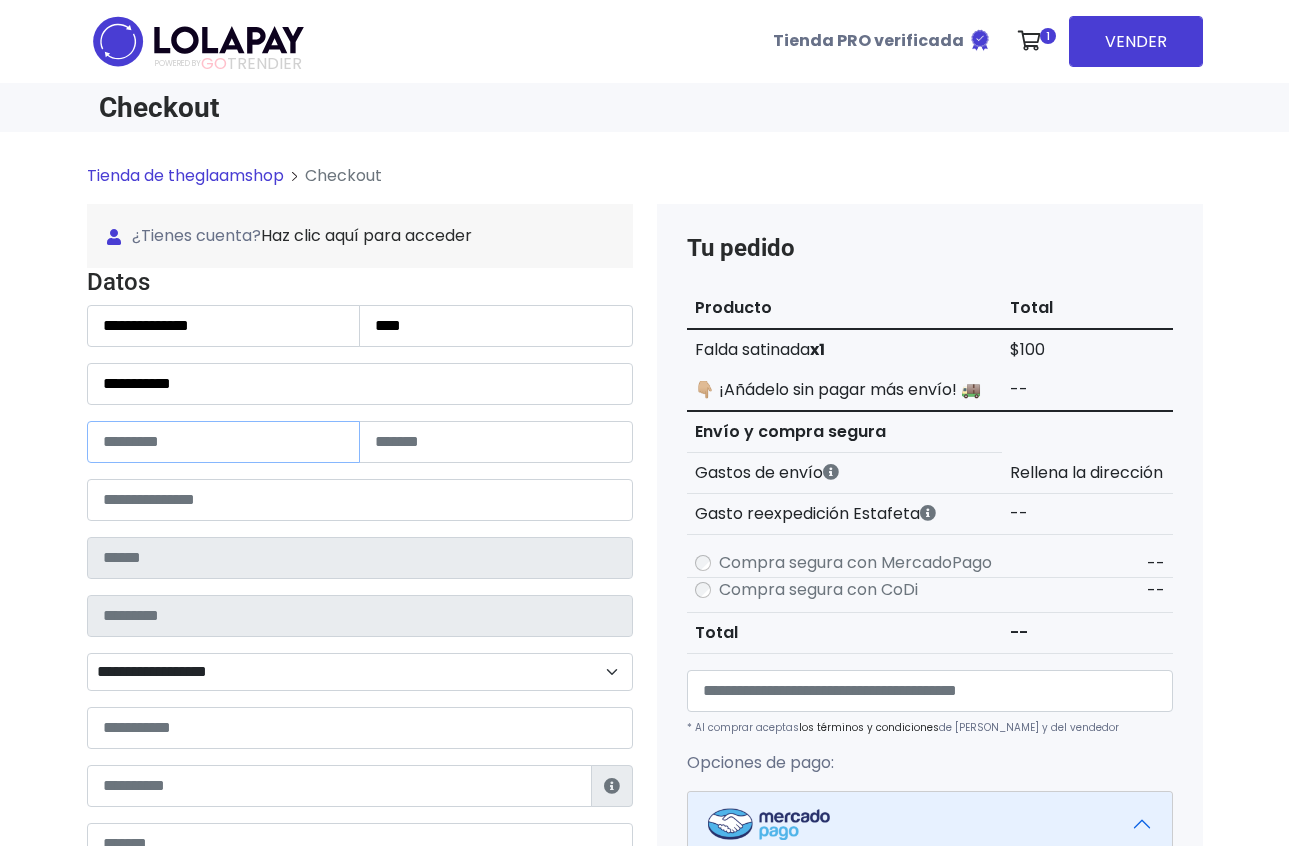 click at bounding box center [224, 442] 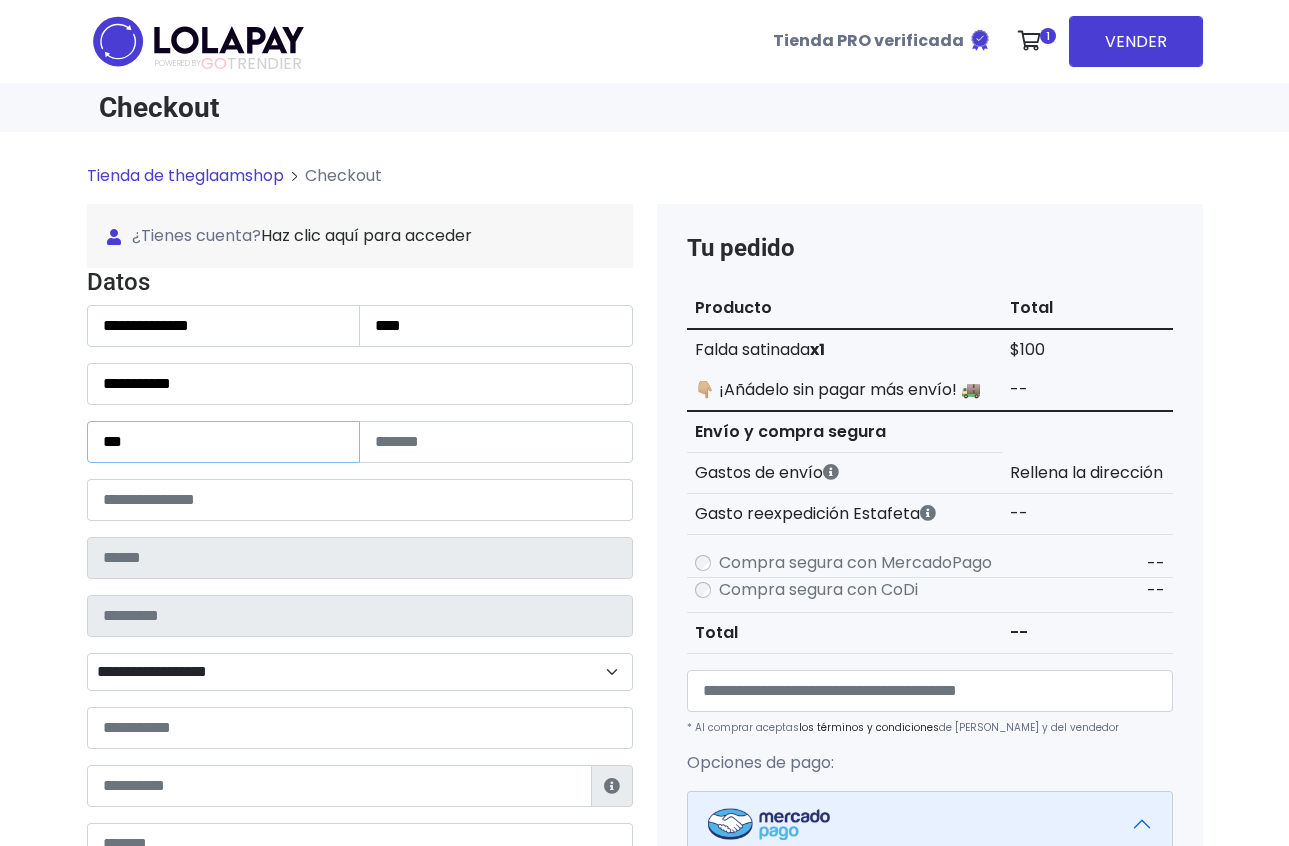 type on "***" 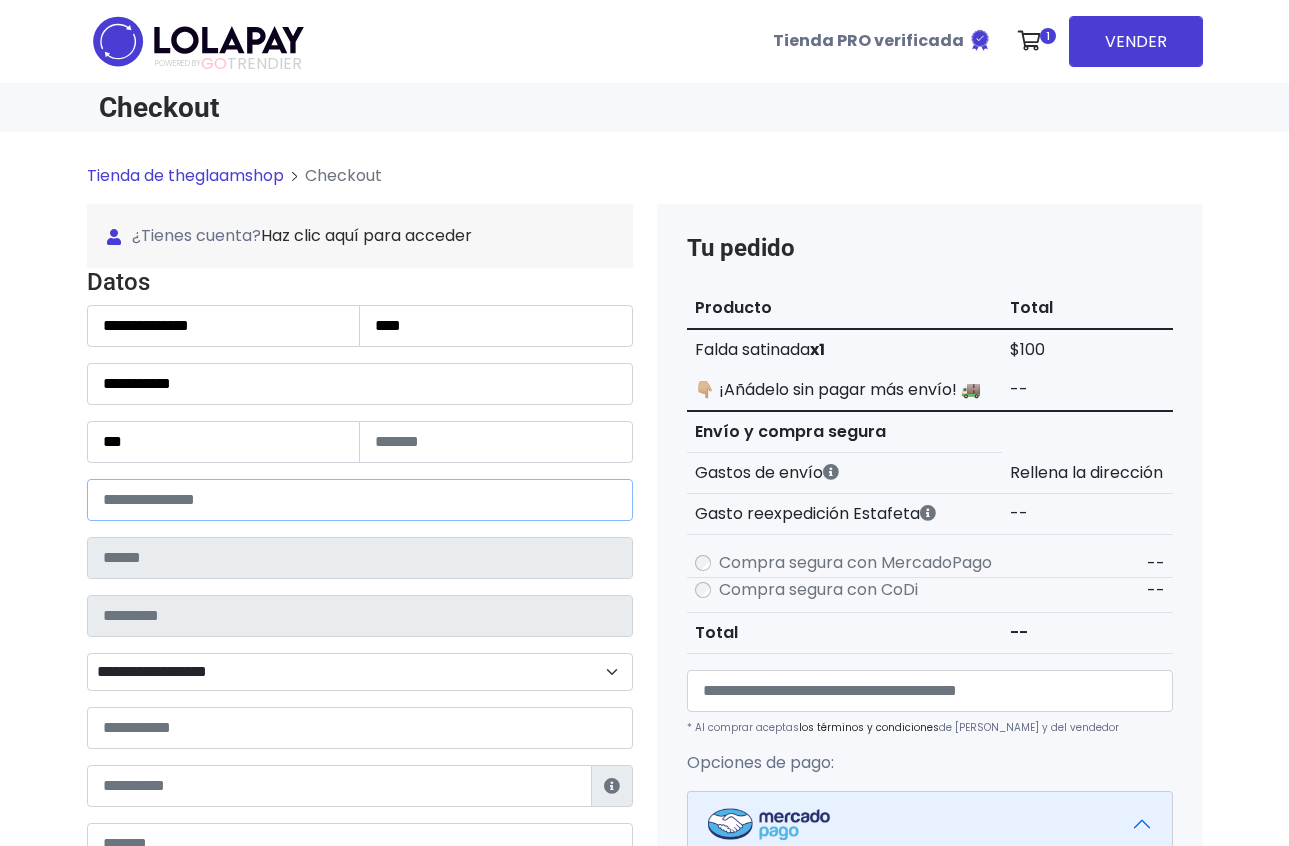 click at bounding box center (360, 500) 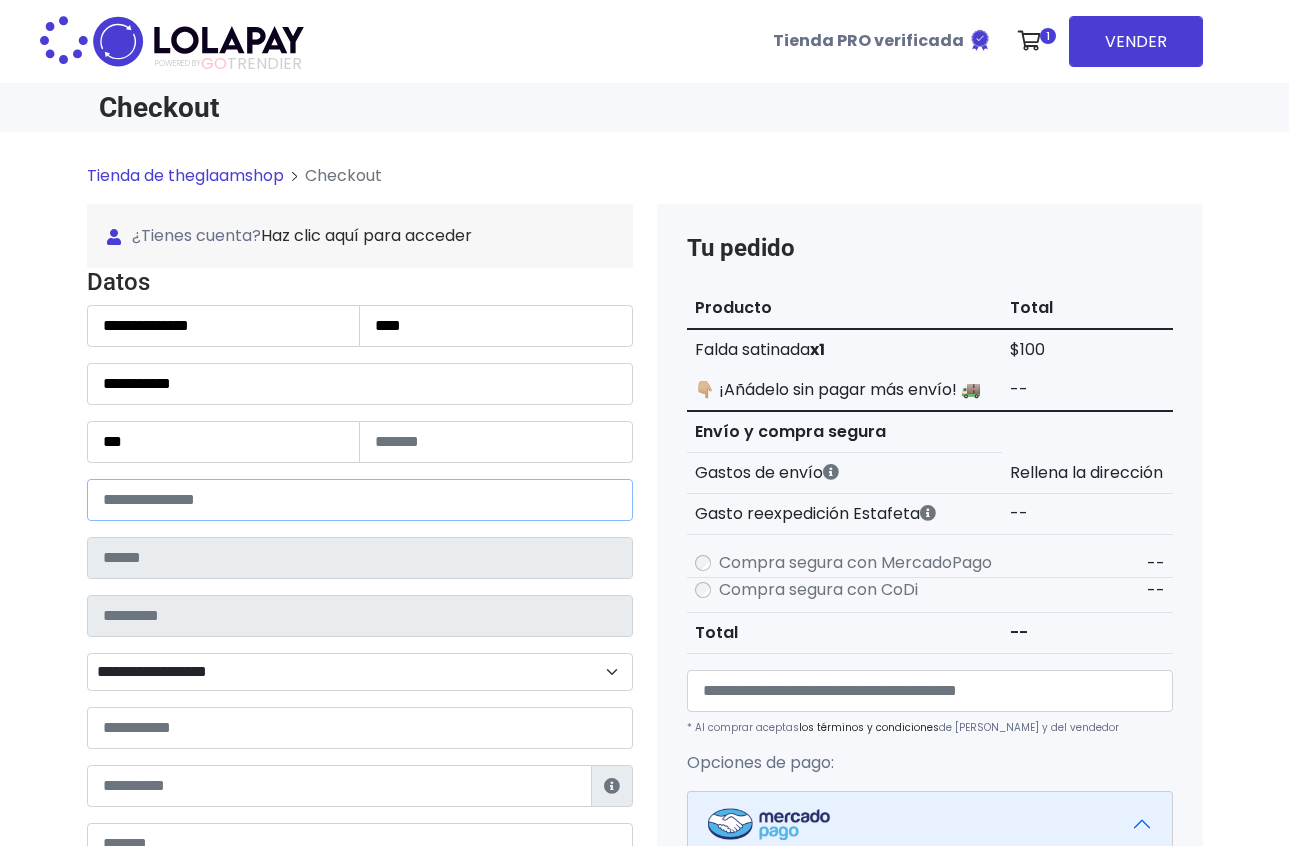 type on "*********" 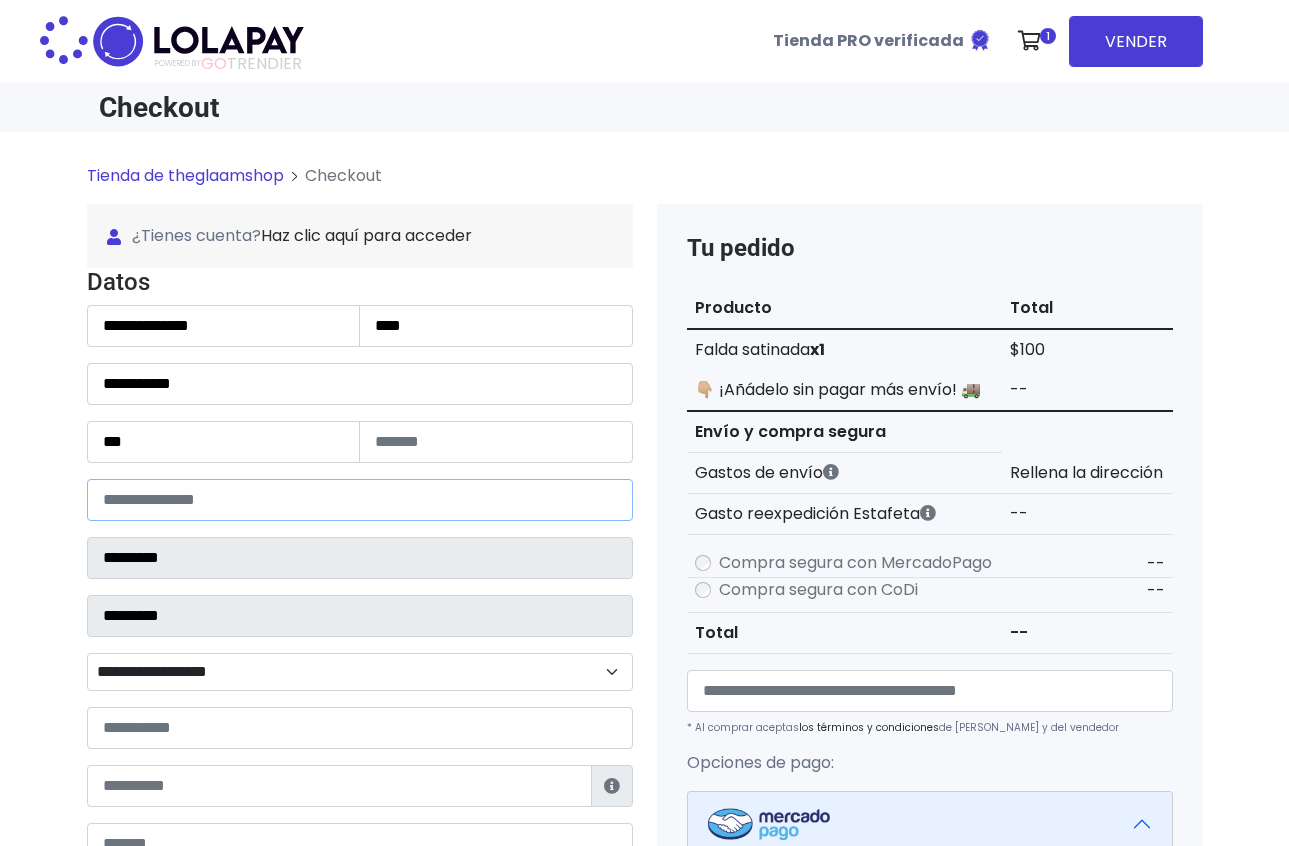 select 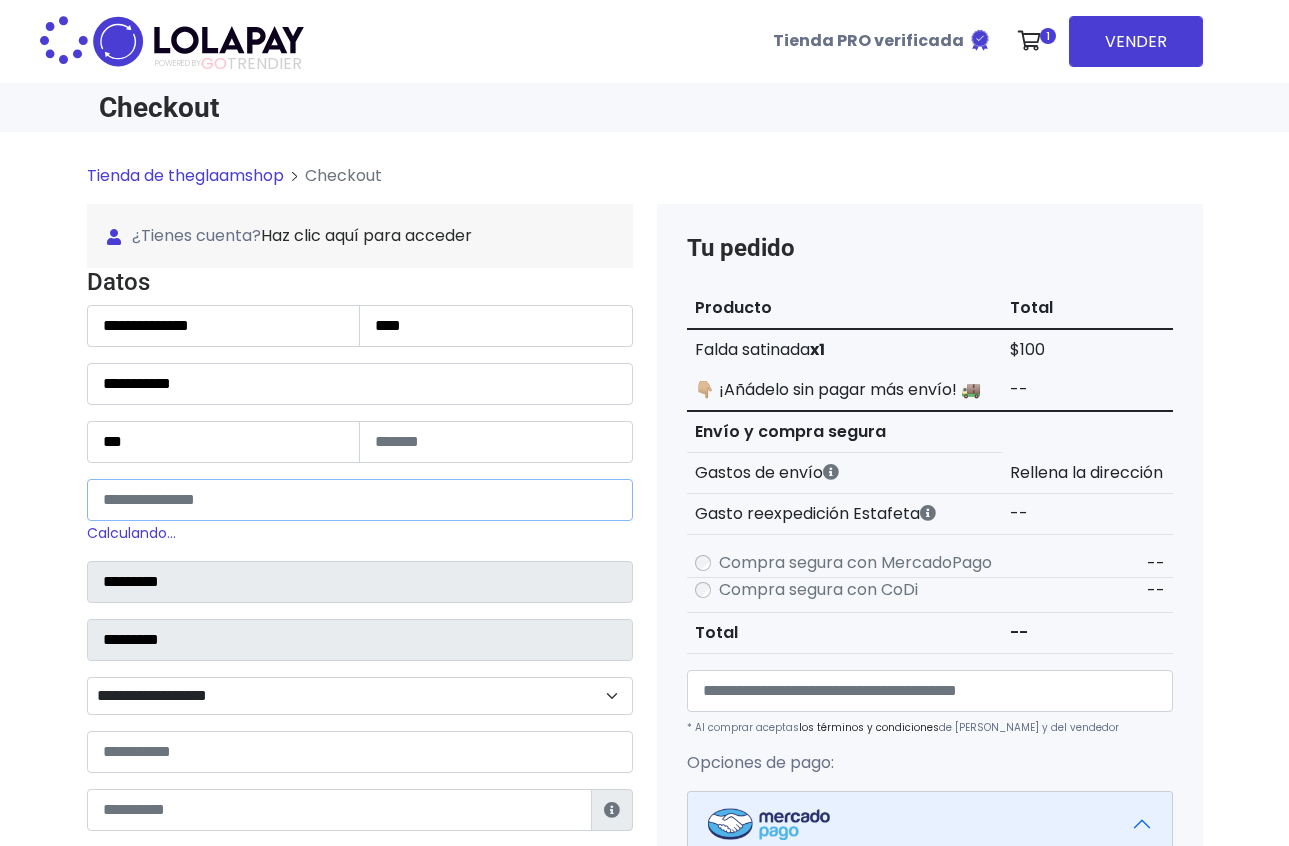 type on "*****" 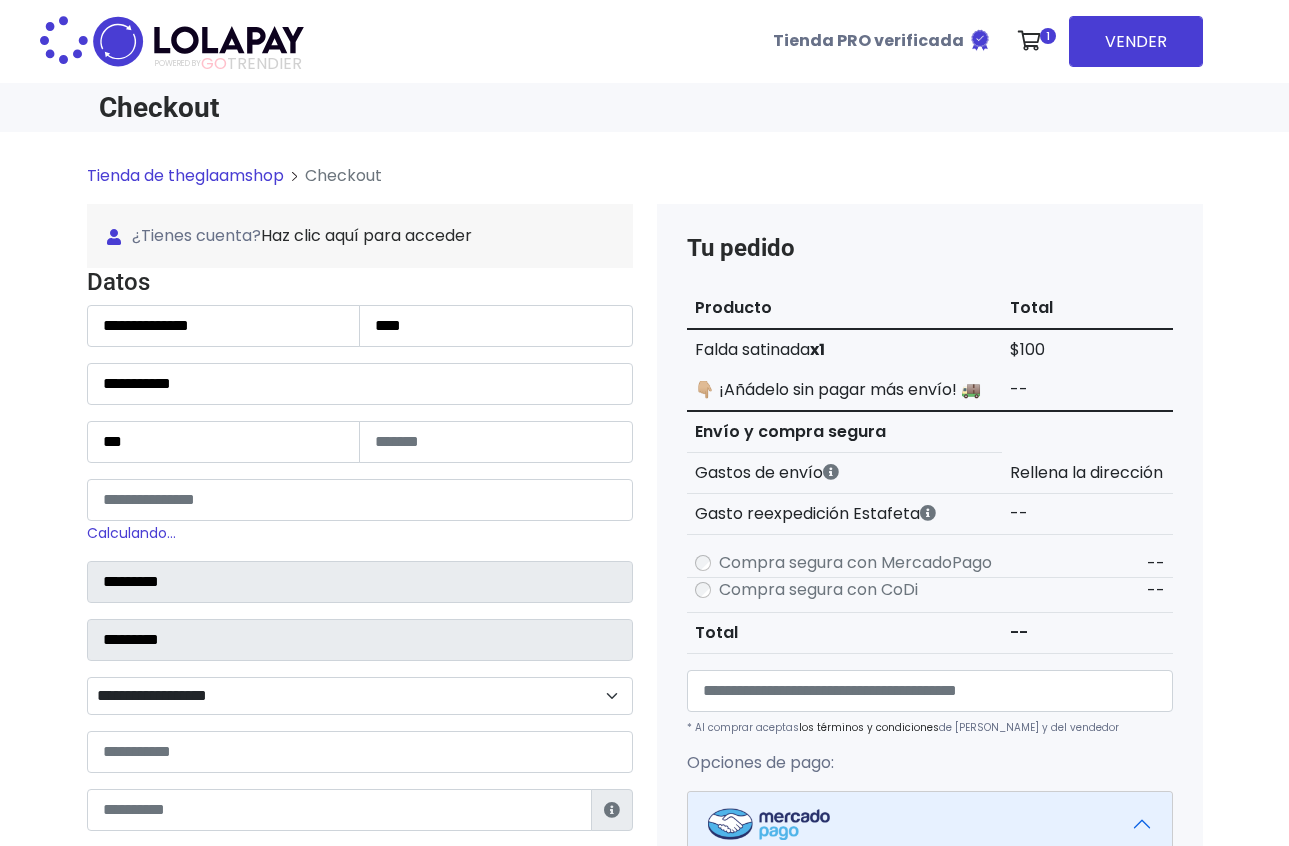 click on "**********" at bounding box center (360, 696) 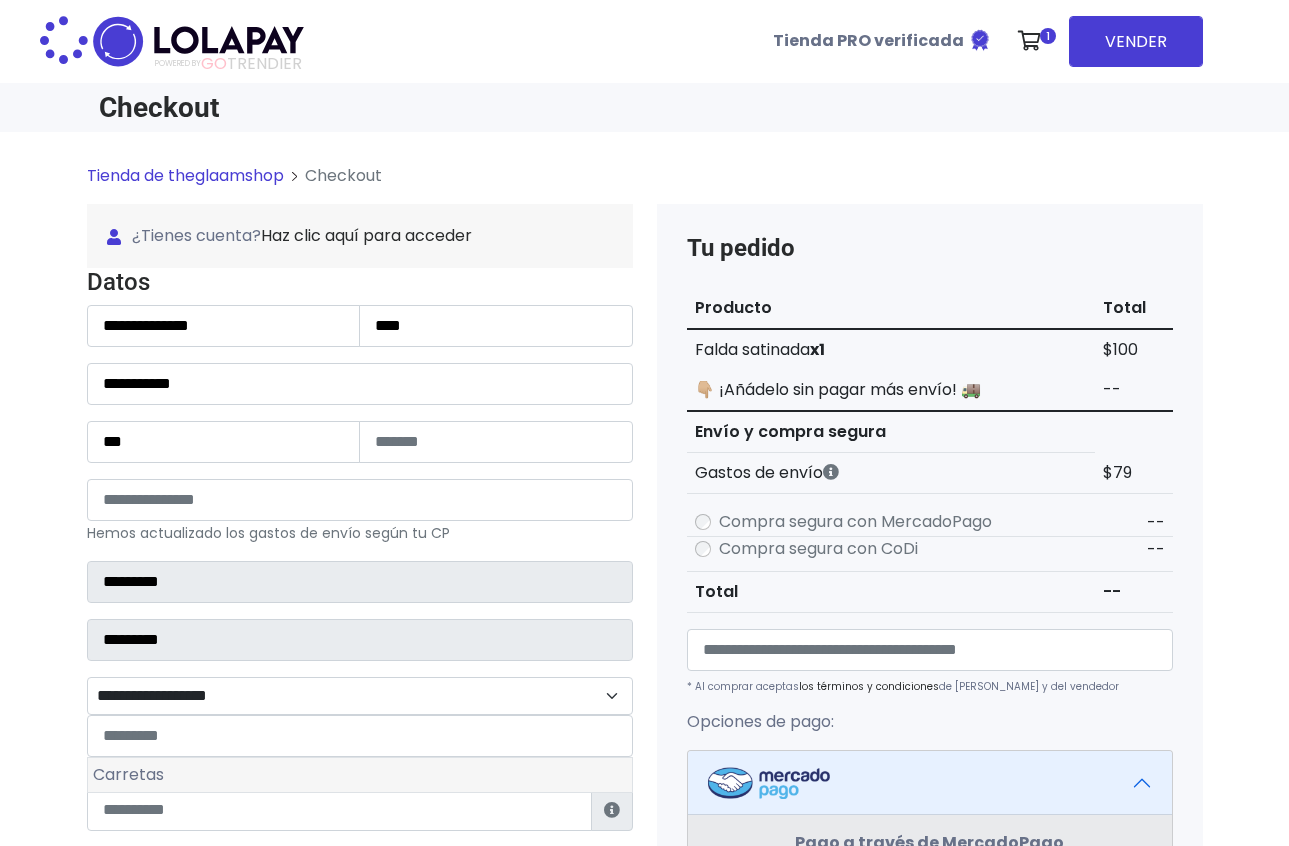 click on "Carretas" at bounding box center [360, 775] 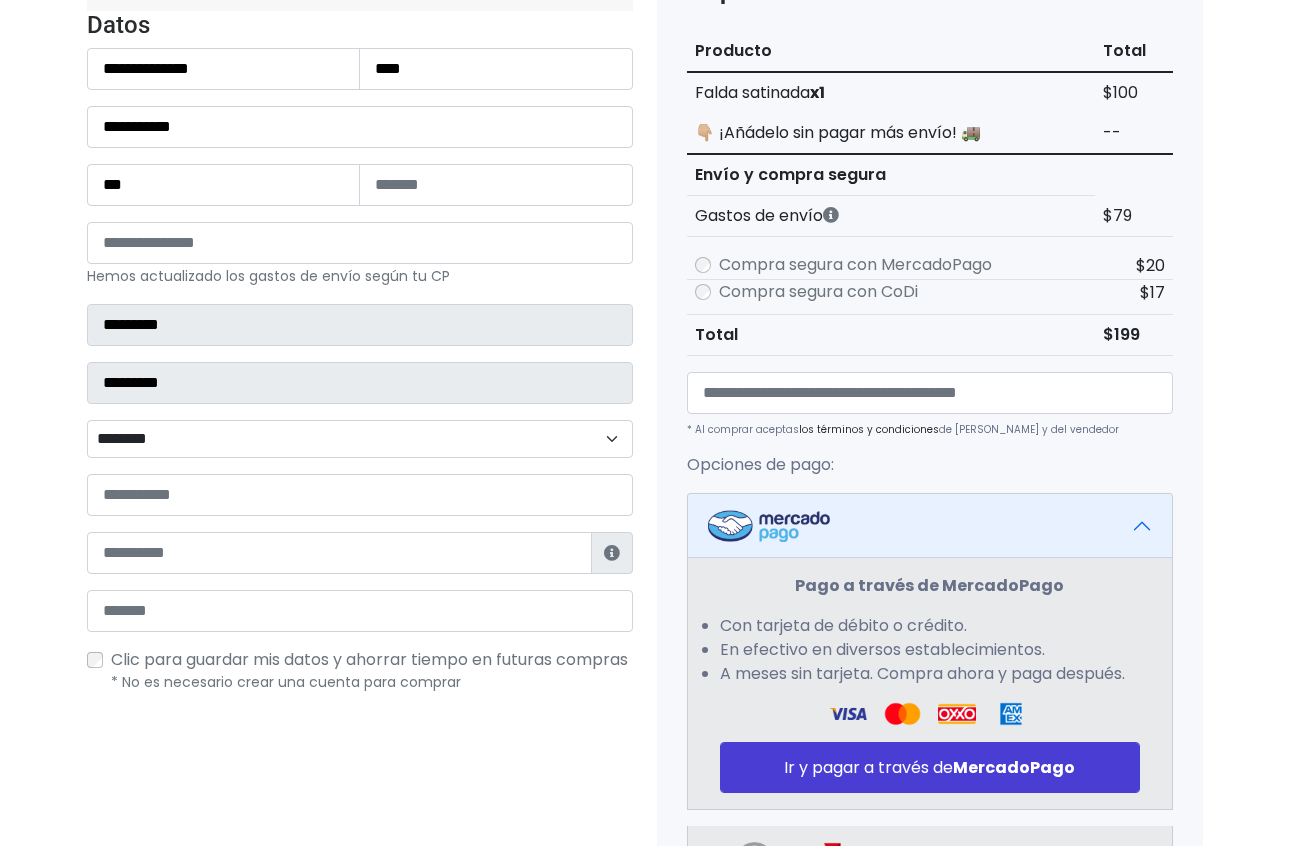 scroll, scrollTop: 247, scrollLeft: 0, axis: vertical 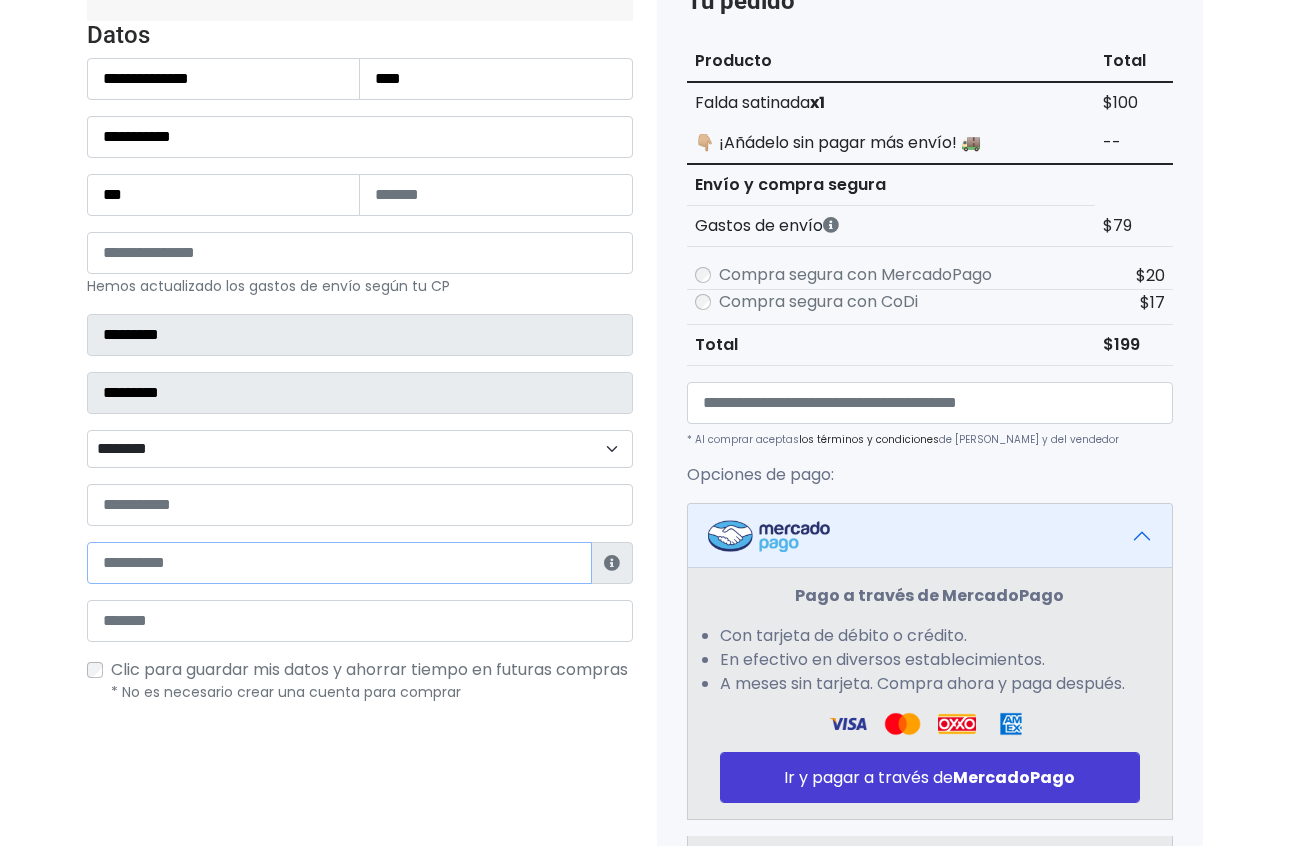 paste on "**********" 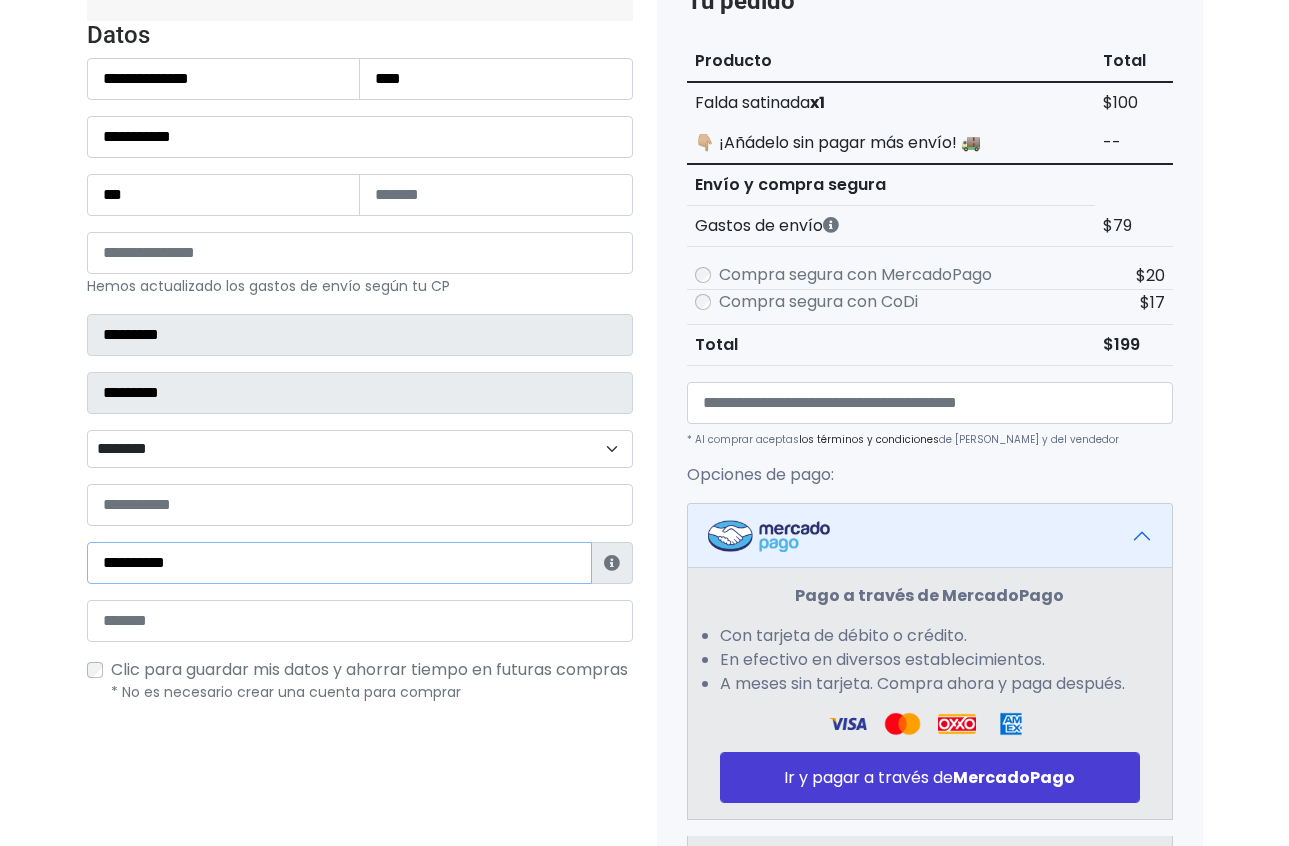 type on "**********" 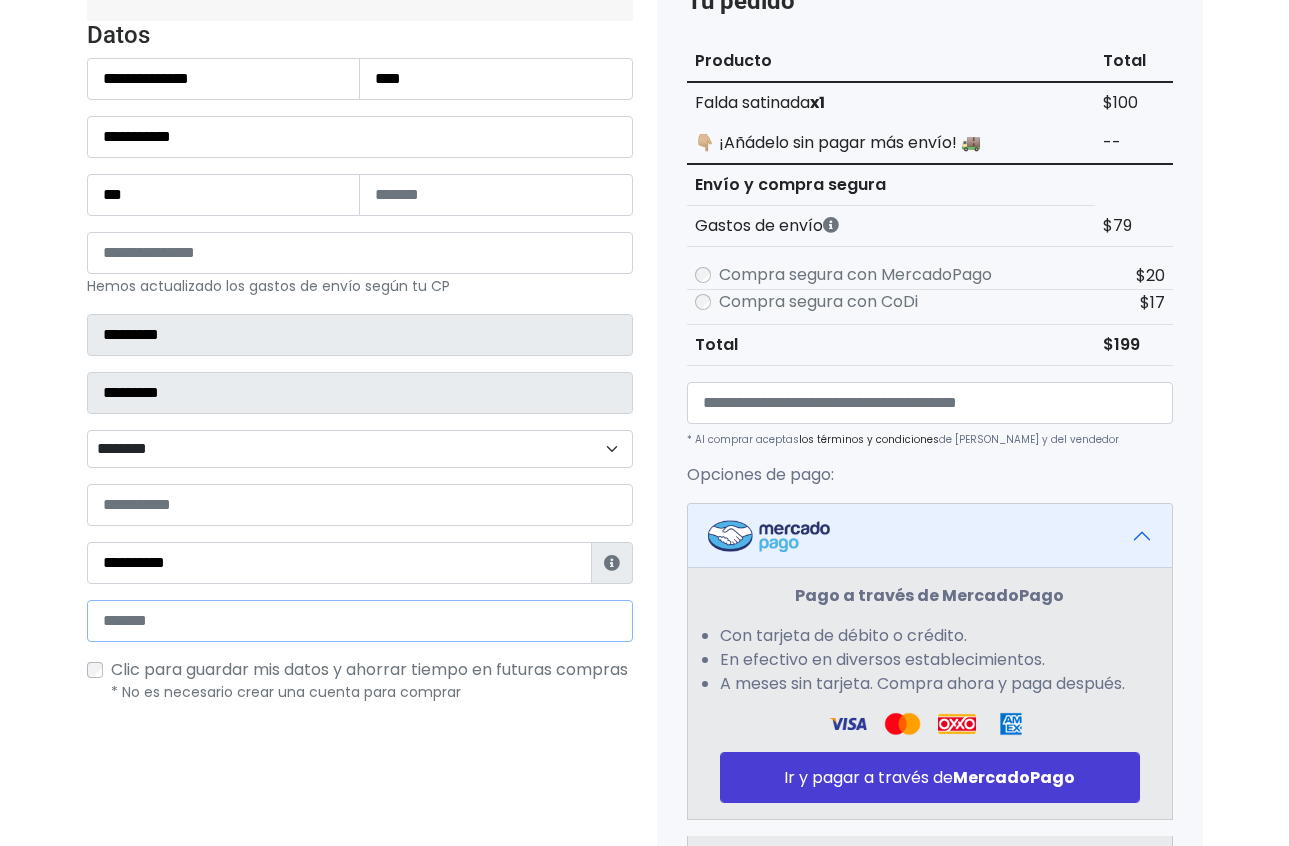 paste on "**********" 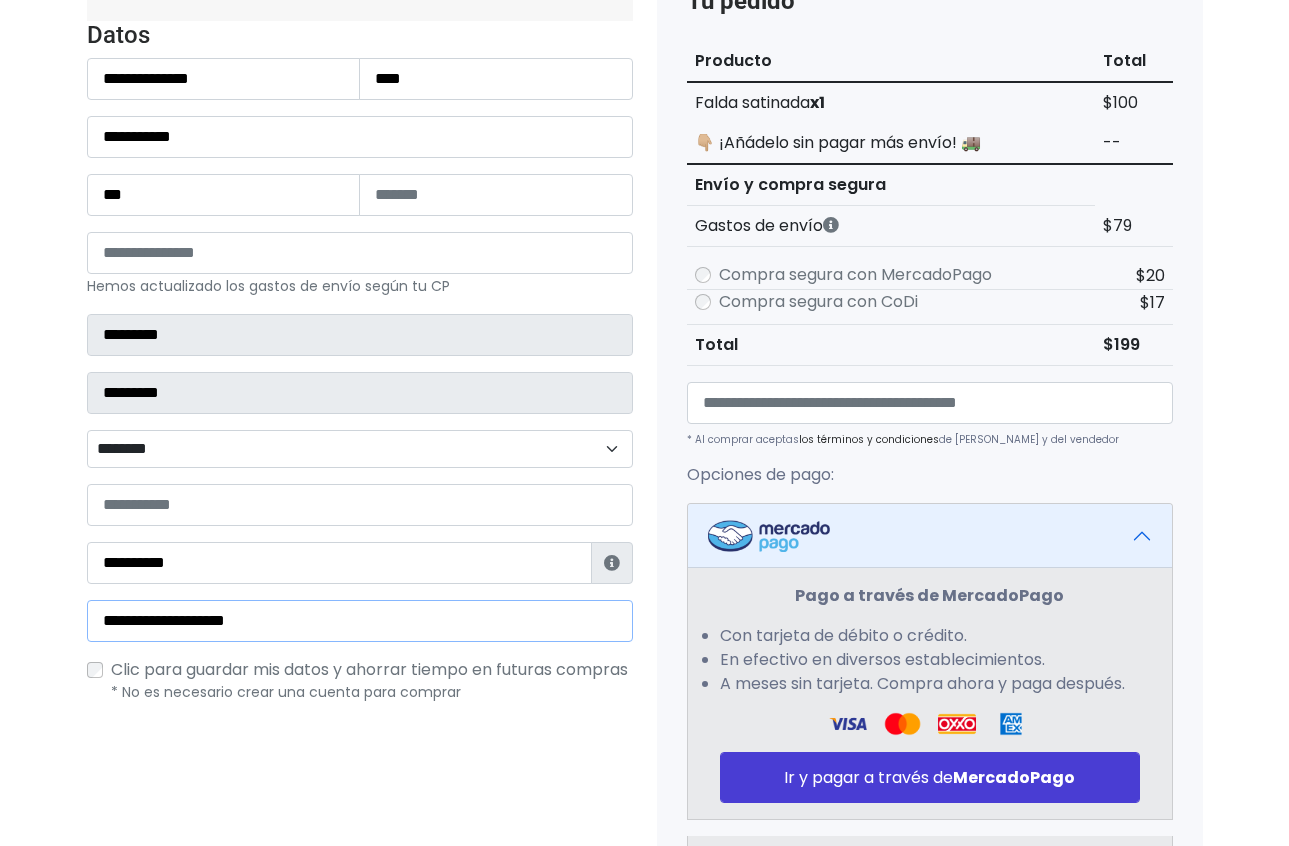 click on "**********" at bounding box center (360, 621) 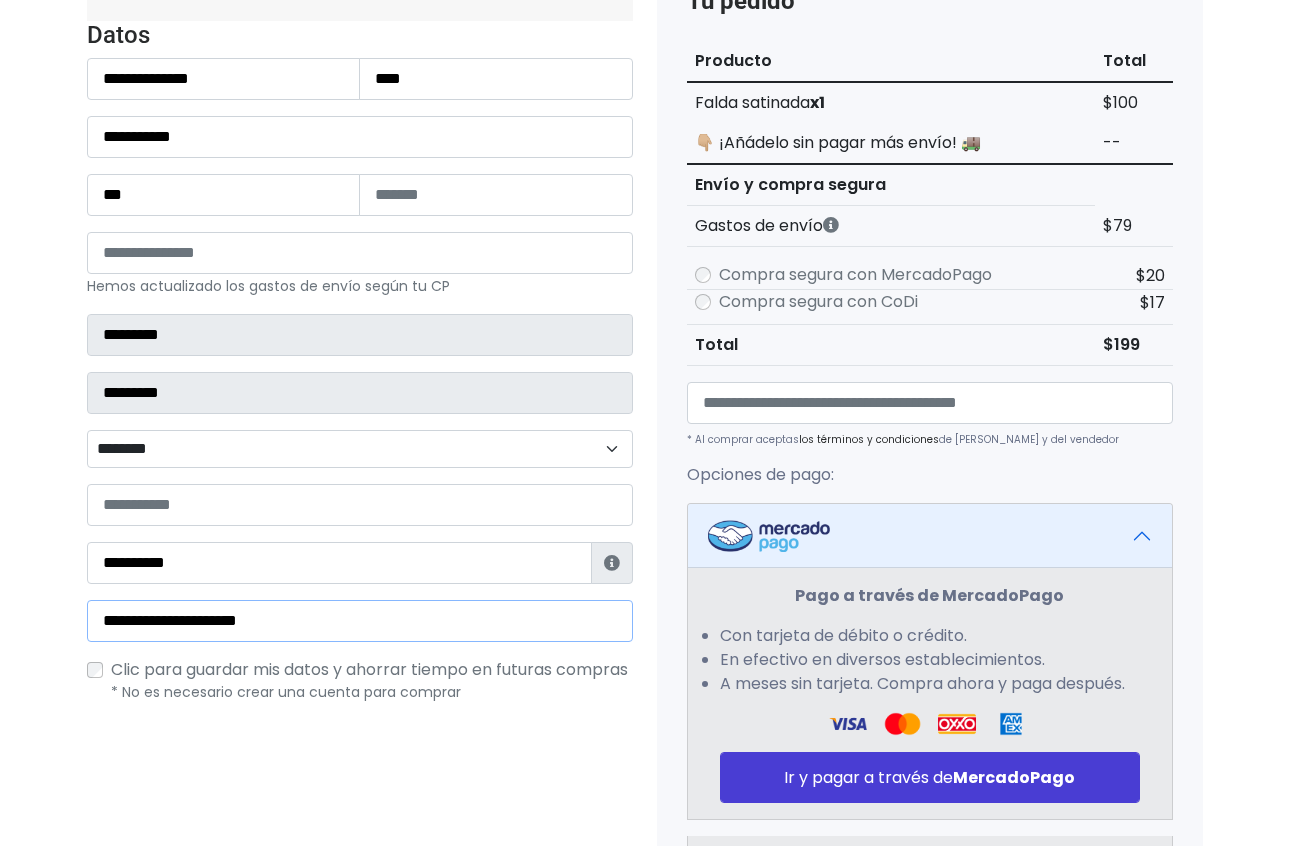 type on "**********" 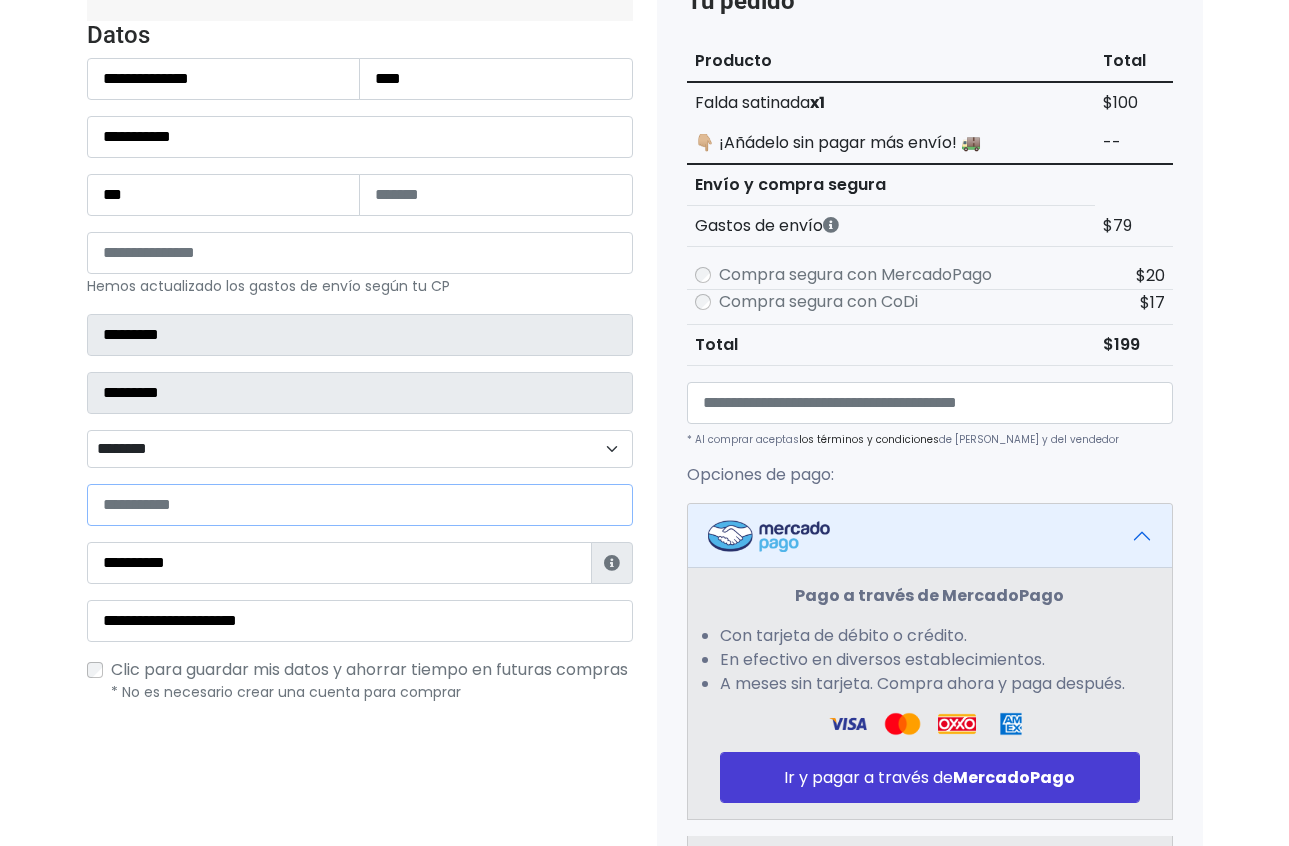 click at bounding box center (360, 505) 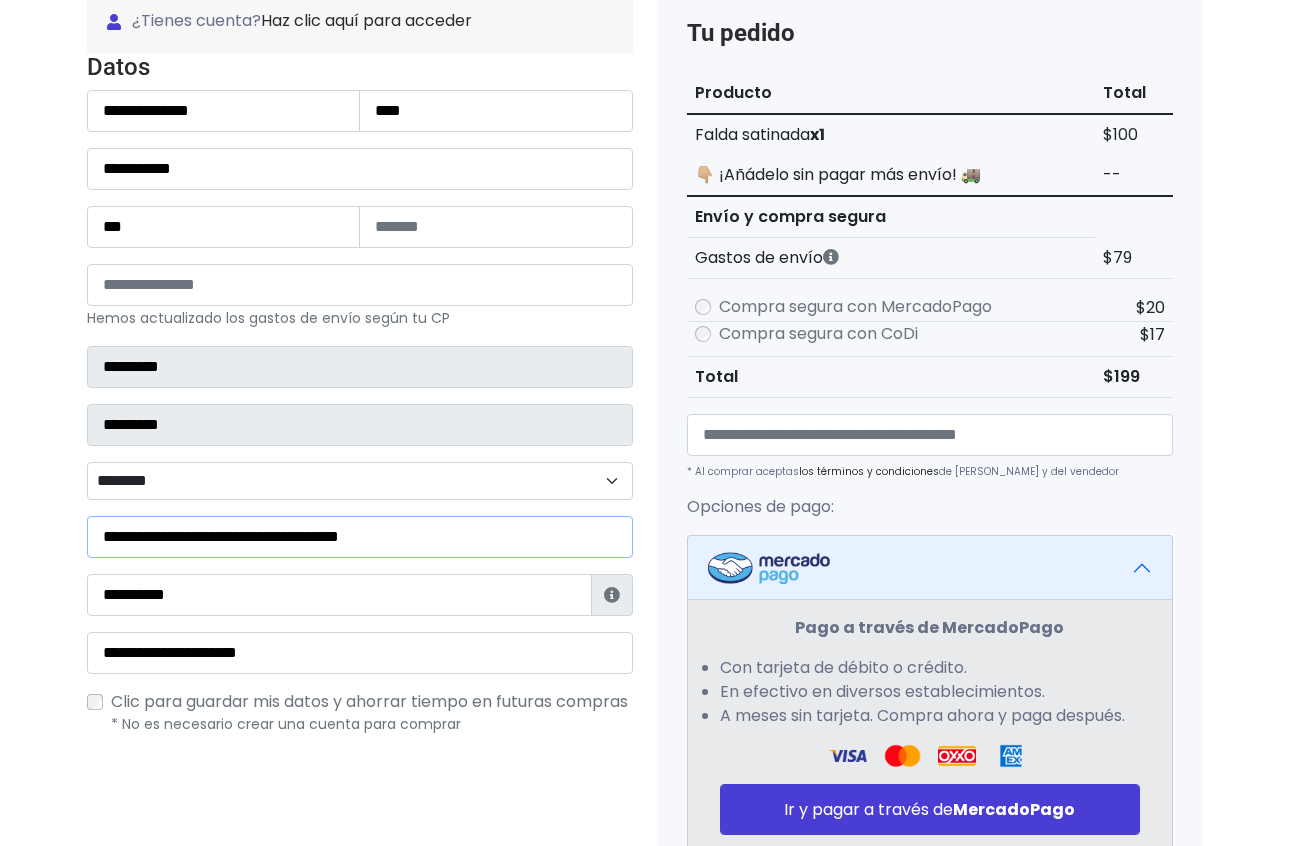scroll, scrollTop: 273, scrollLeft: 0, axis: vertical 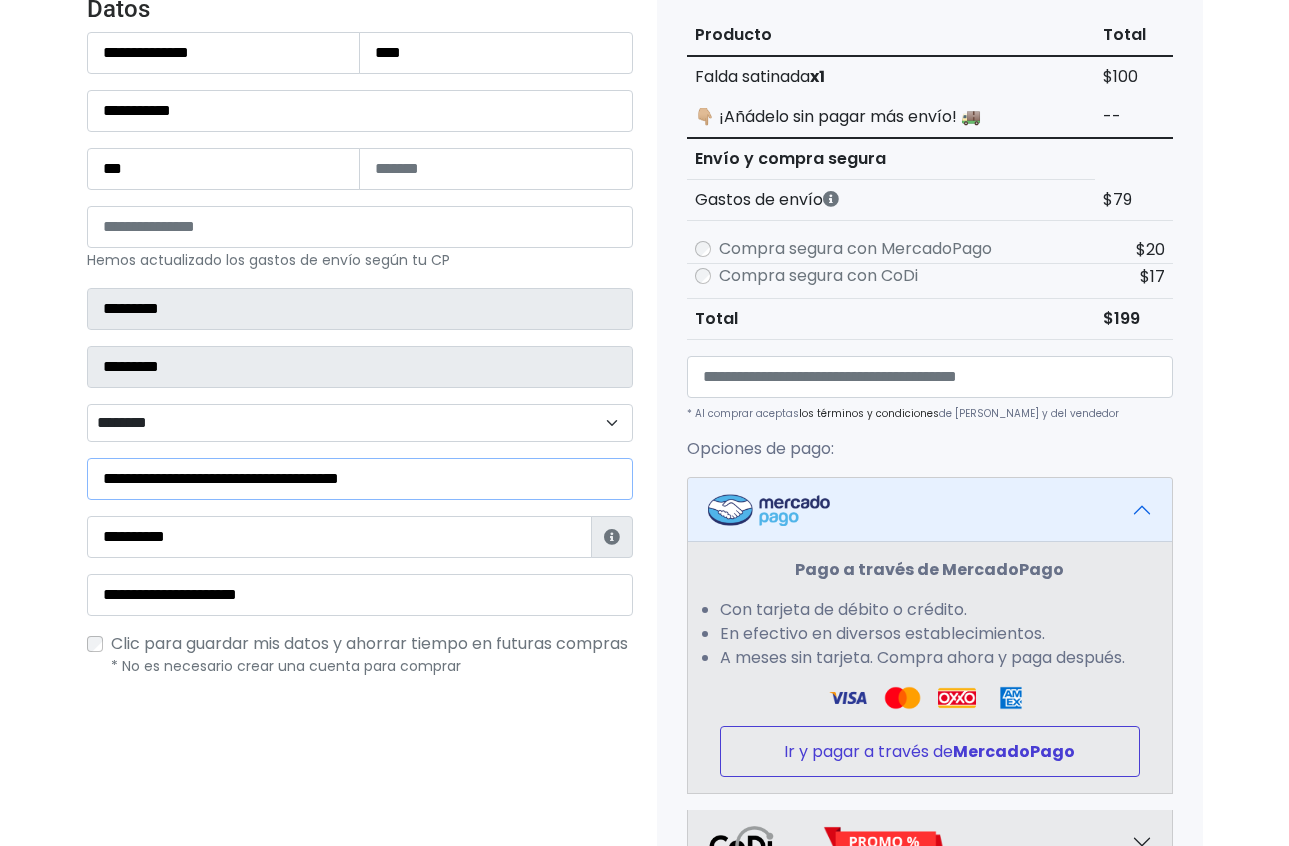 type on "**********" 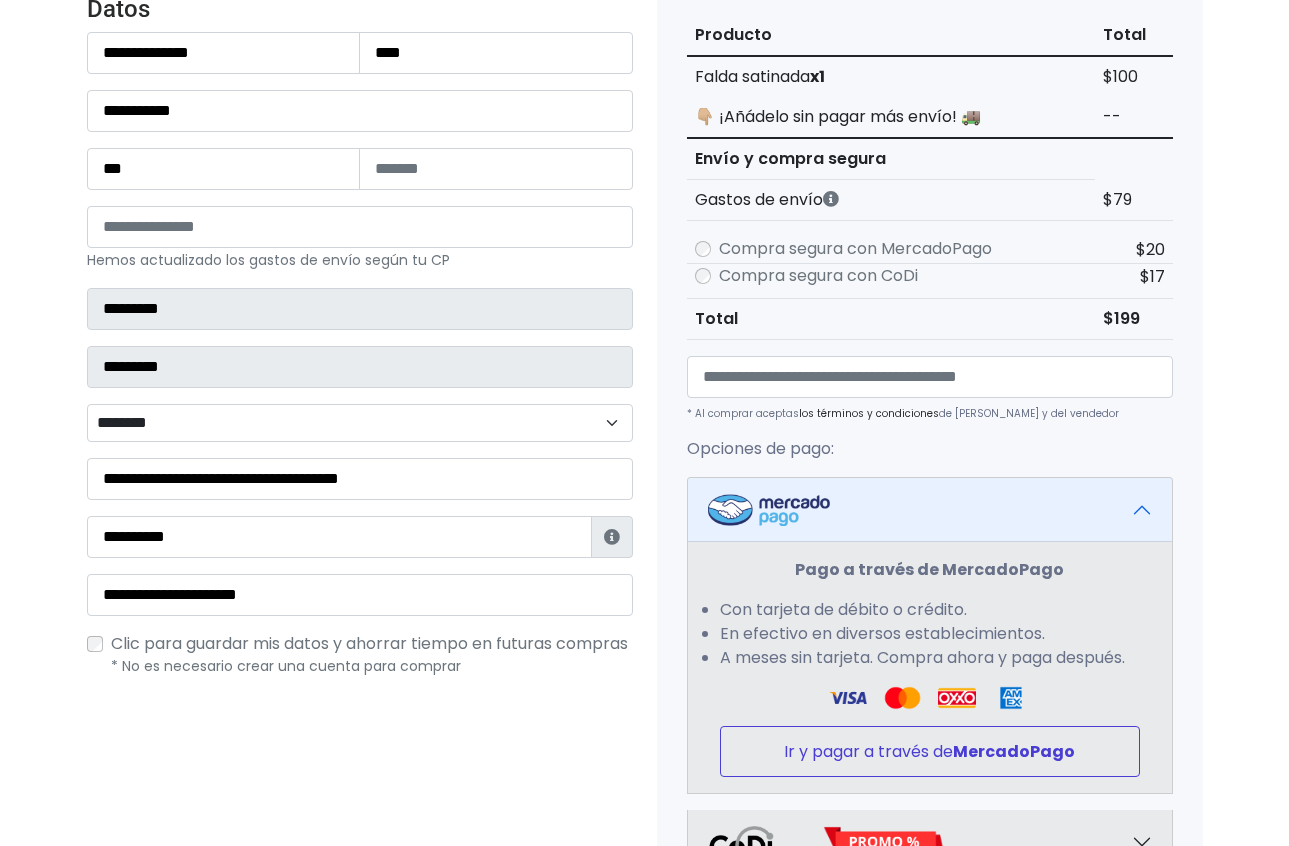 click on "Ir y pagar a través de  MercadoPago" at bounding box center [930, 751] 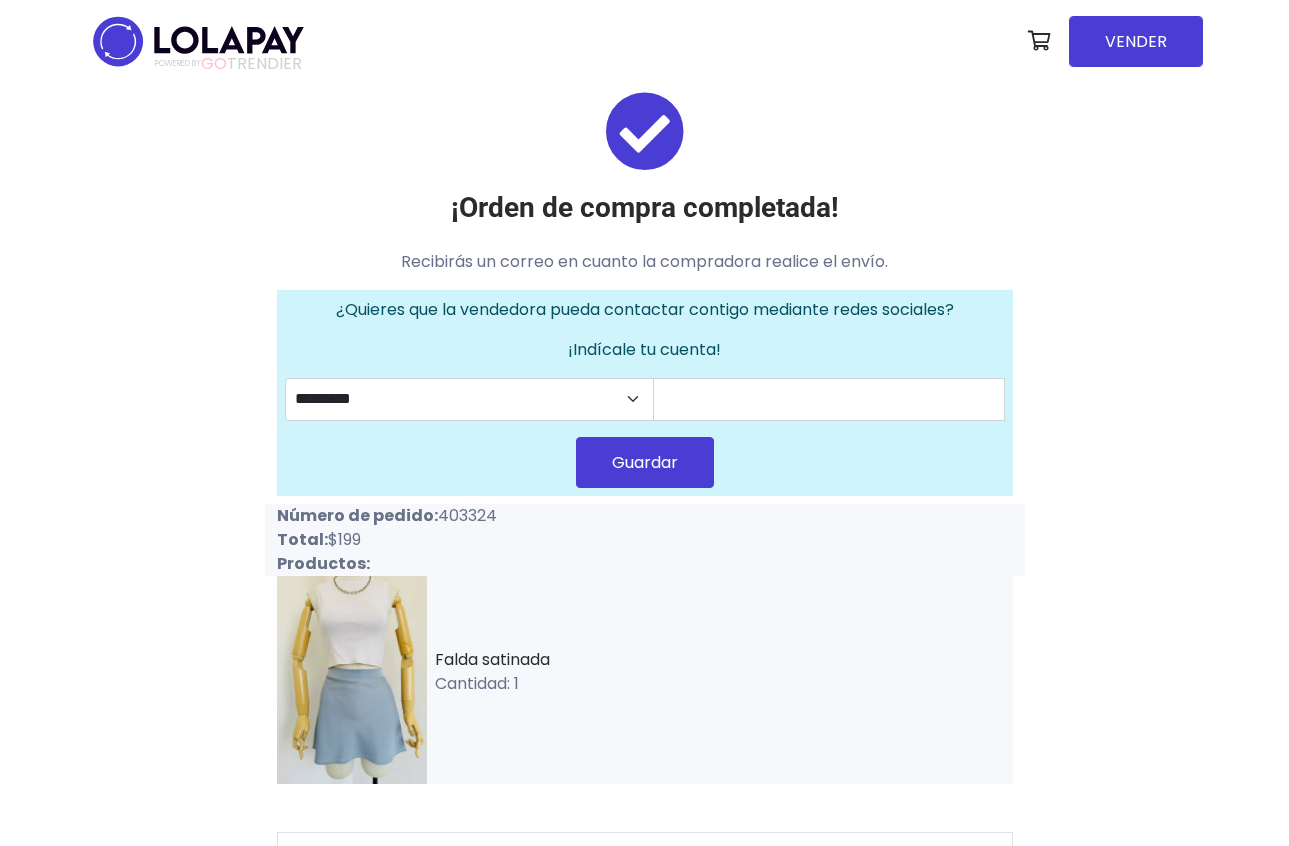 scroll, scrollTop: 0, scrollLeft: 0, axis: both 